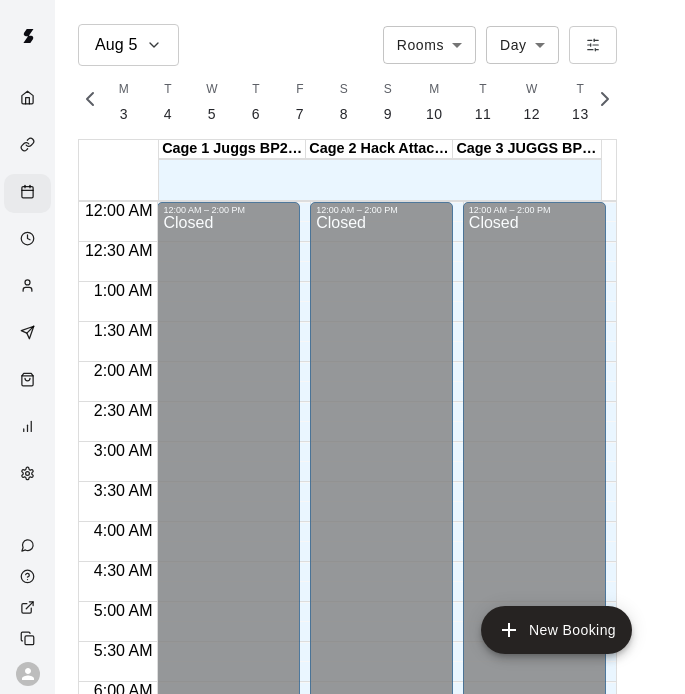 scroll, scrollTop: 0, scrollLeft: 0, axis: both 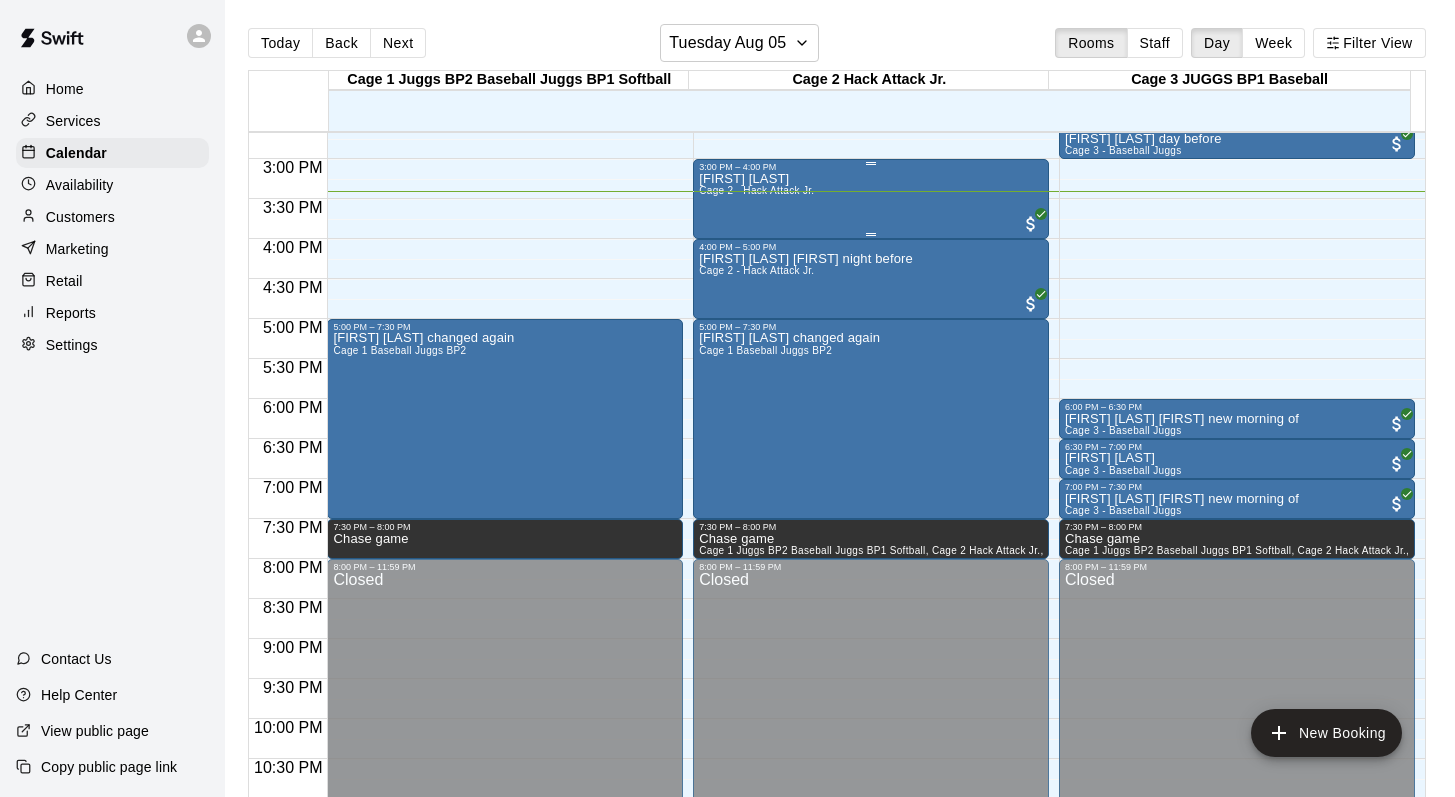 click on "[FIRST] [LAST]" at bounding box center (756, 179) 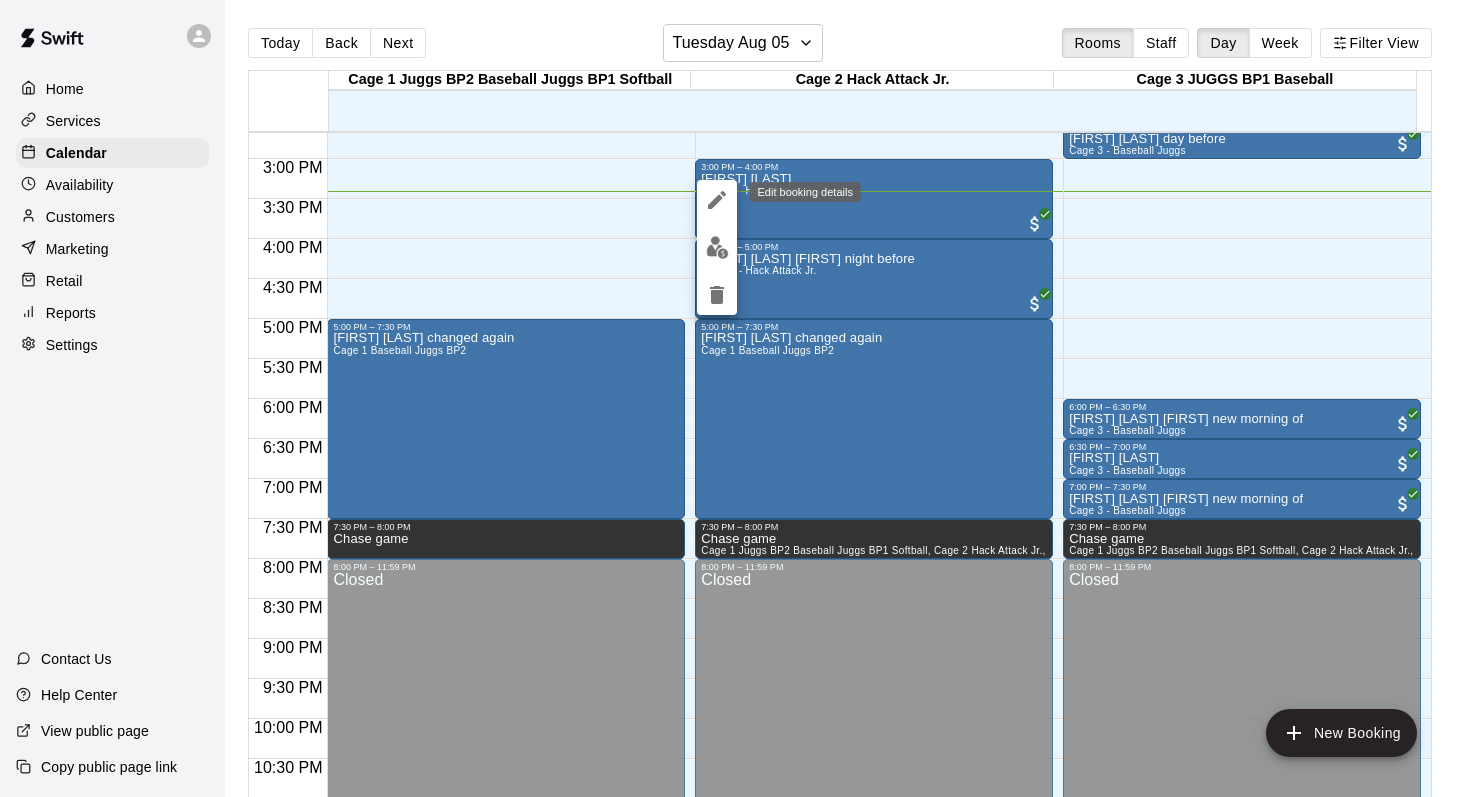 click 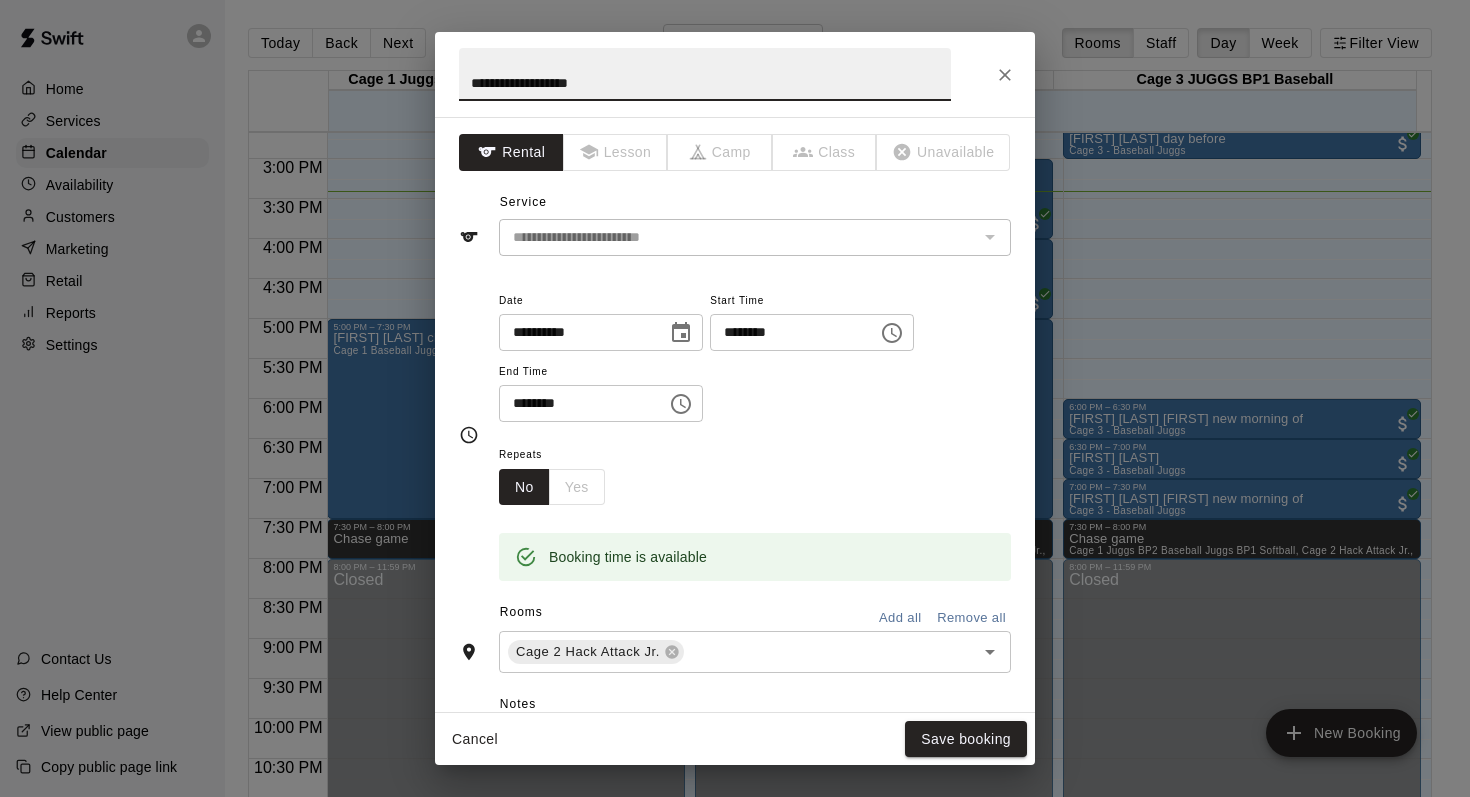 click on "**********" at bounding box center [705, 74] 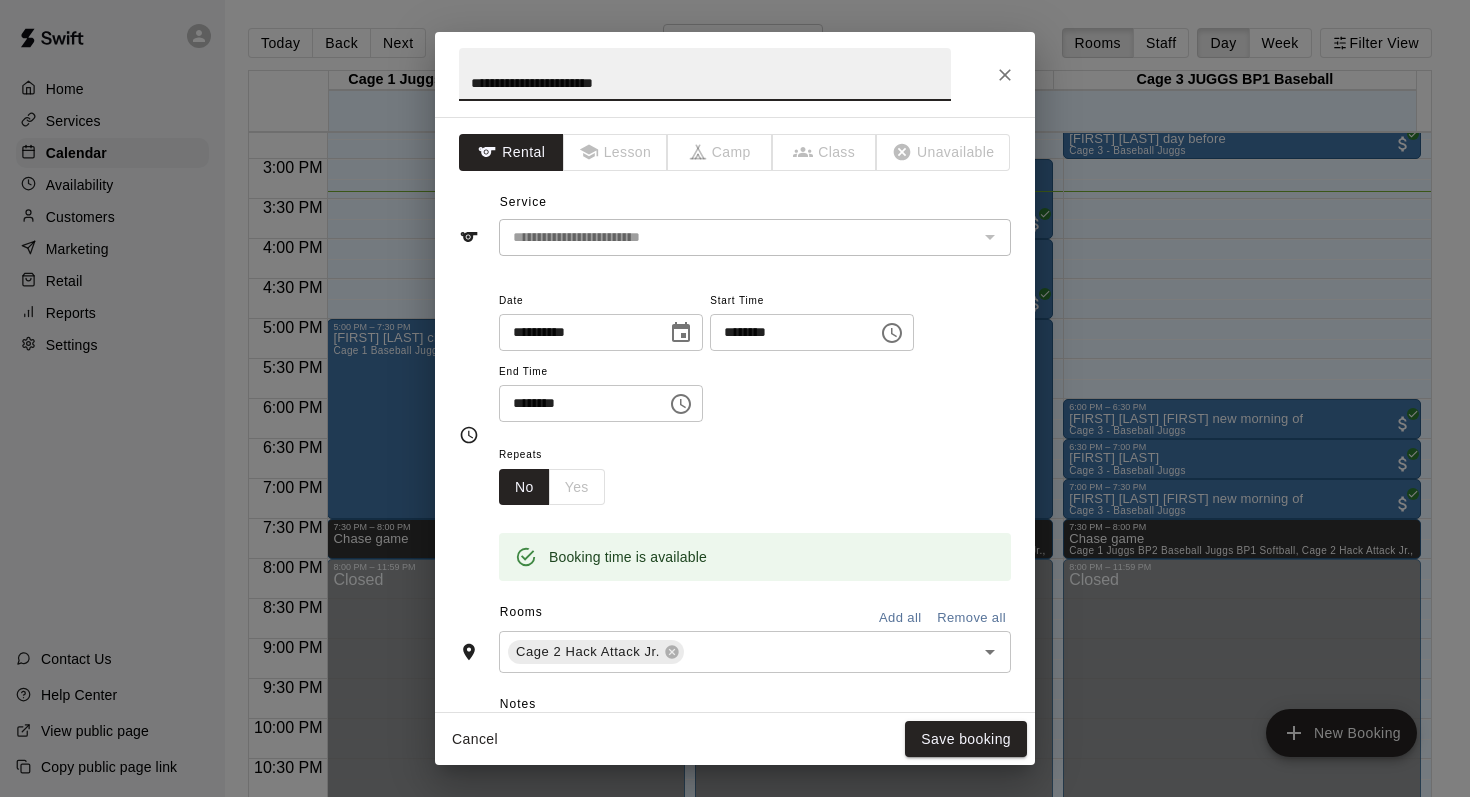 click on "**********" at bounding box center [705, 74] 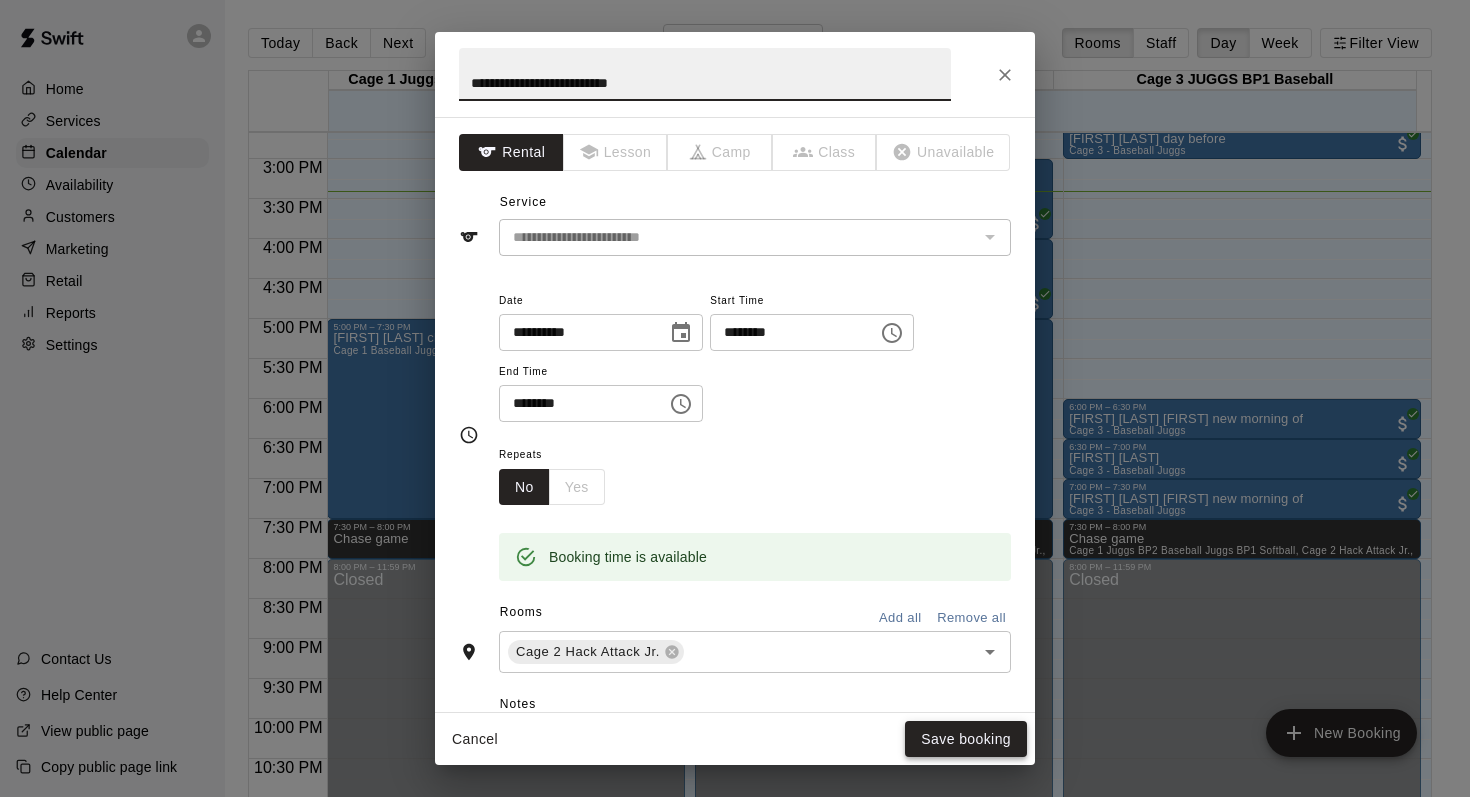 type on "**********" 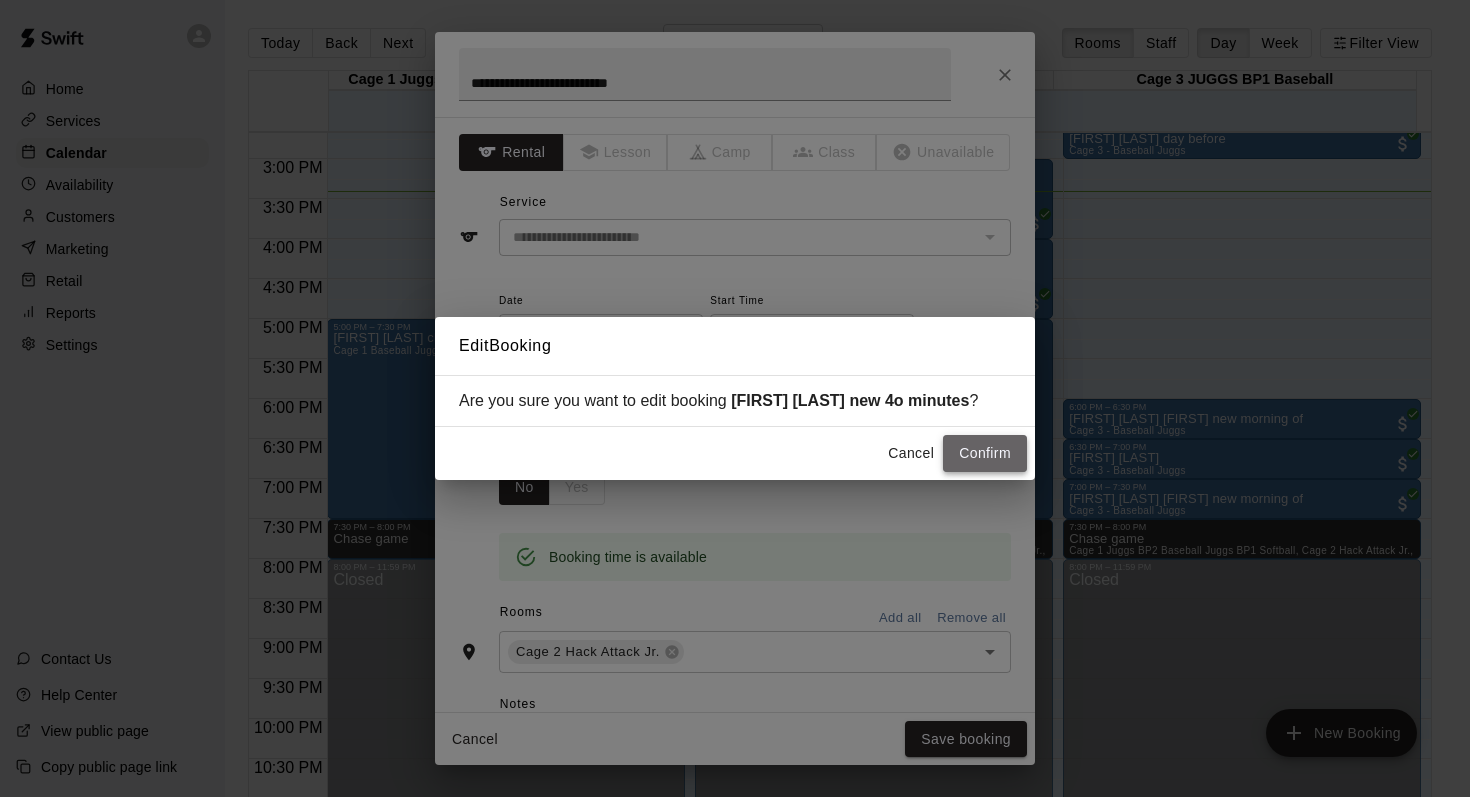 click on "Confirm" at bounding box center (985, 453) 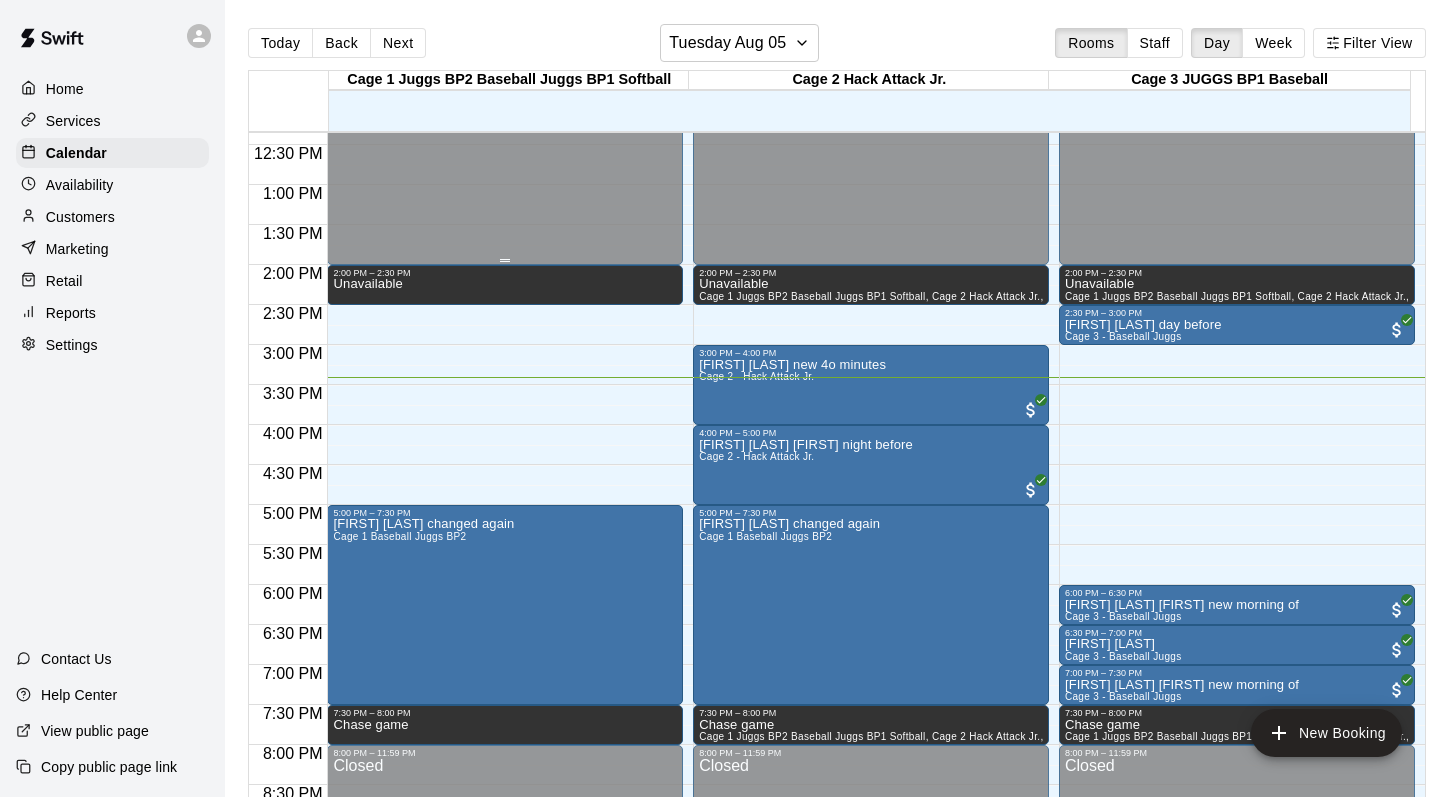 scroll, scrollTop: 1023, scrollLeft: 0, axis: vertical 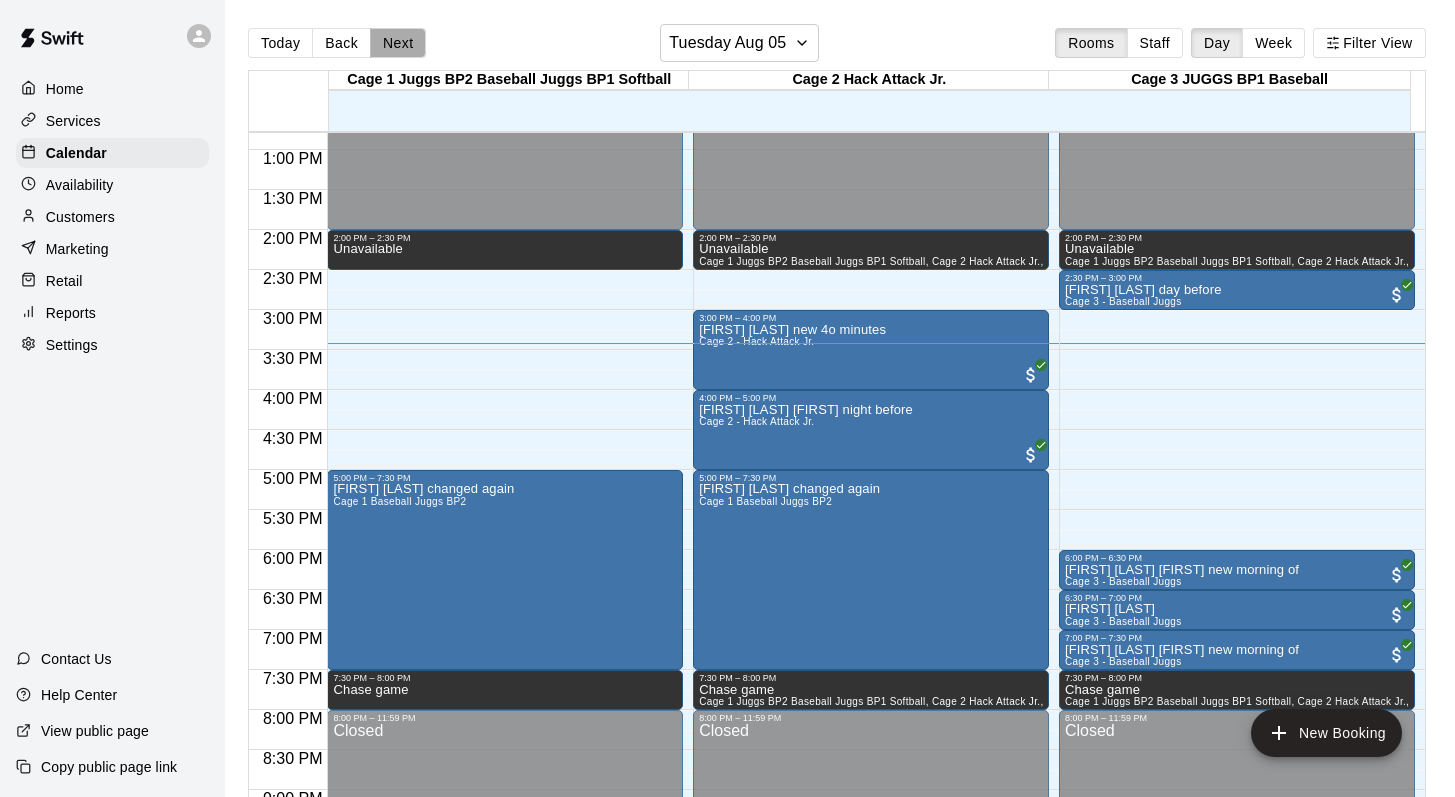 click on "Next" at bounding box center (398, 43) 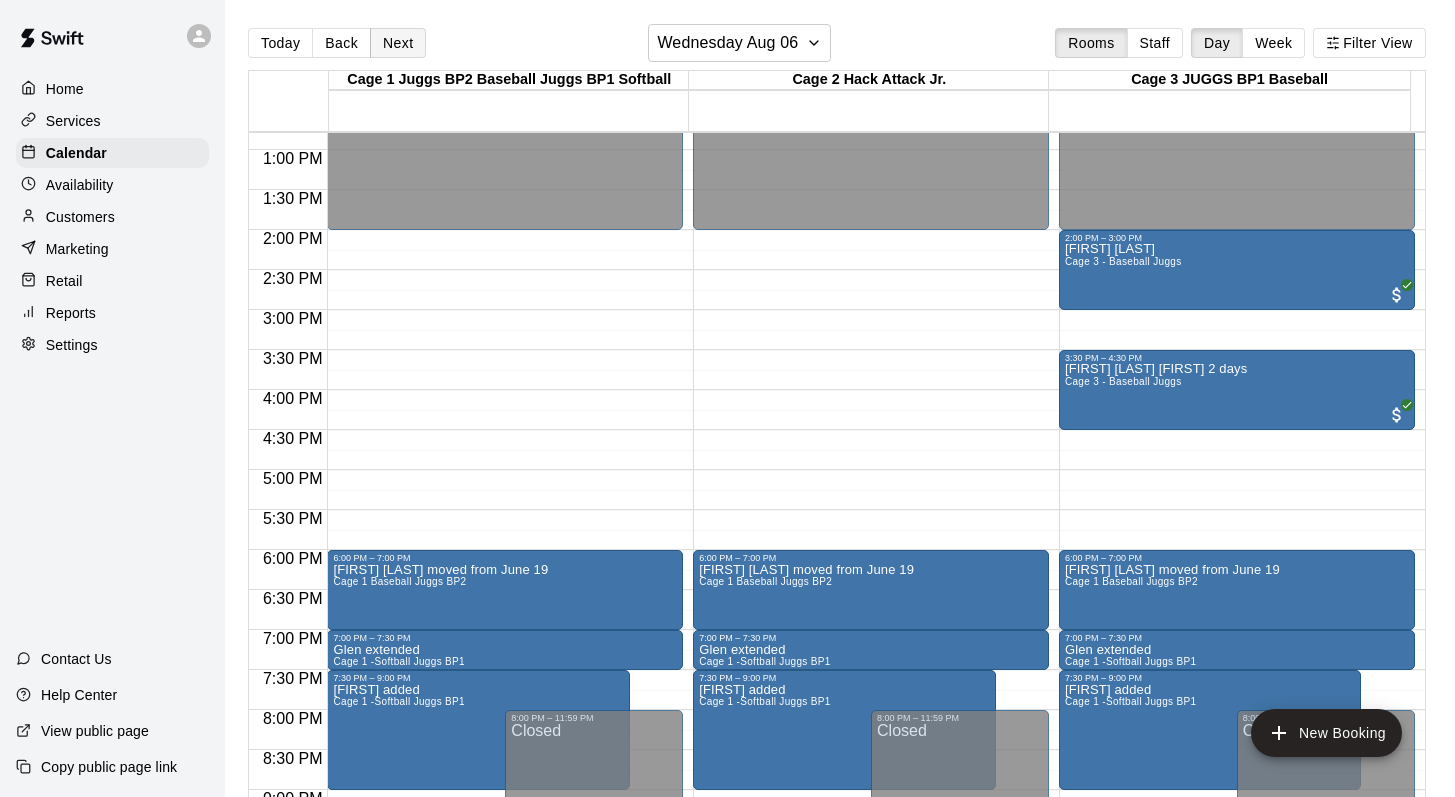 click on "Next" at bounding box center (398, 43) 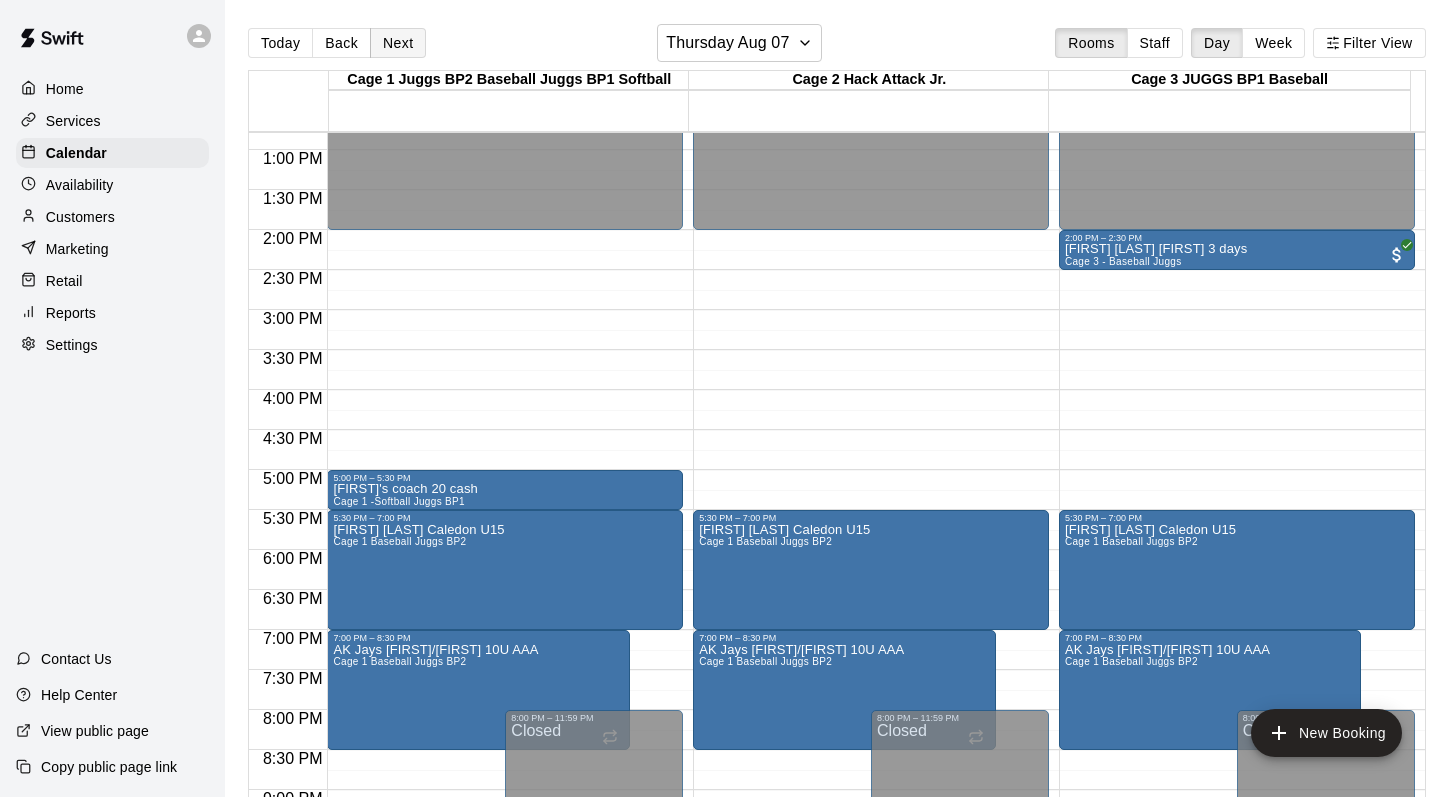 click on "Next" at bounding box center (398, 43) 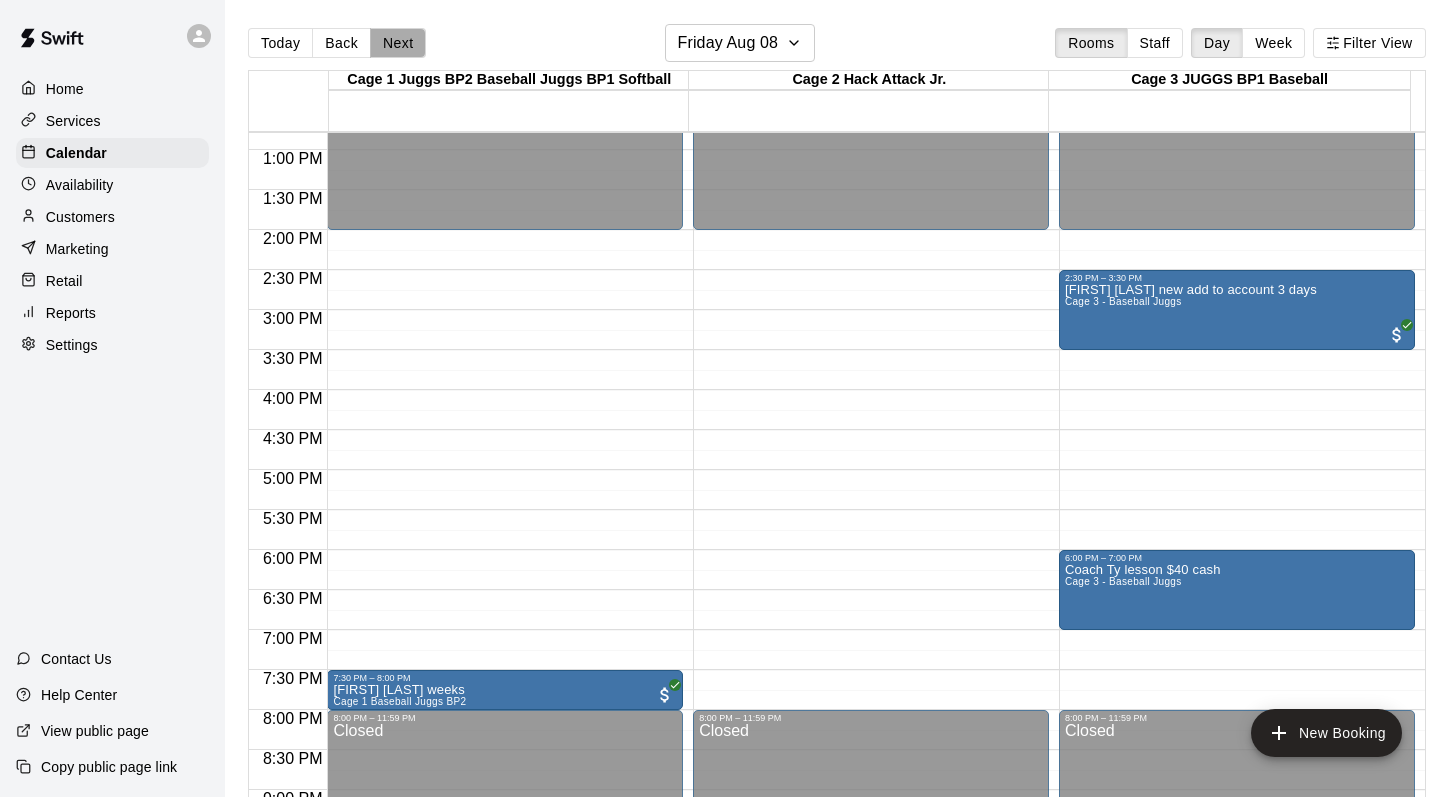 click on "Next" at bounding box center [398, 43] 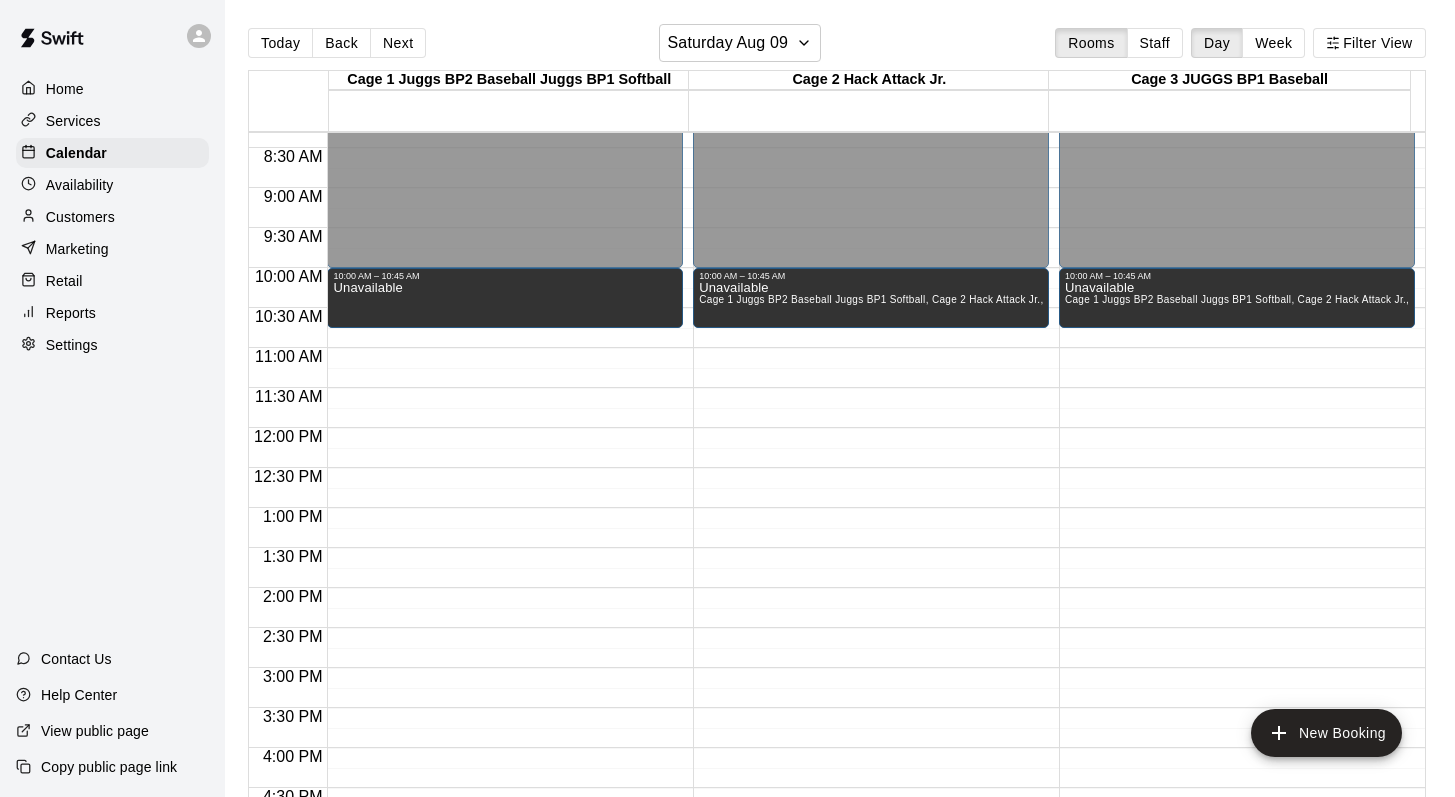 scroll, scrollTop: 607, scrollLeft: 0, axis: vertical 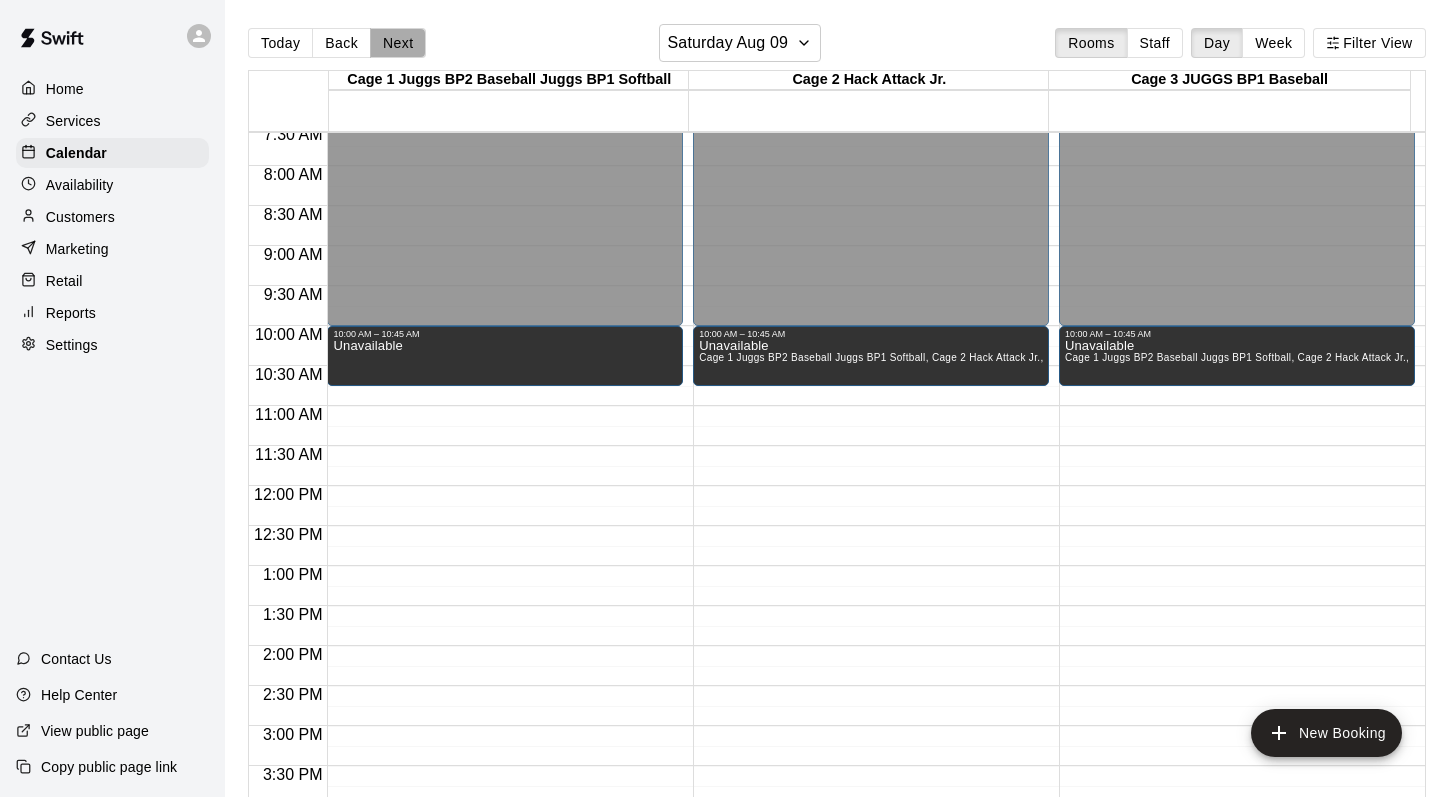 click on "Next" at bounding box center [398, 43] 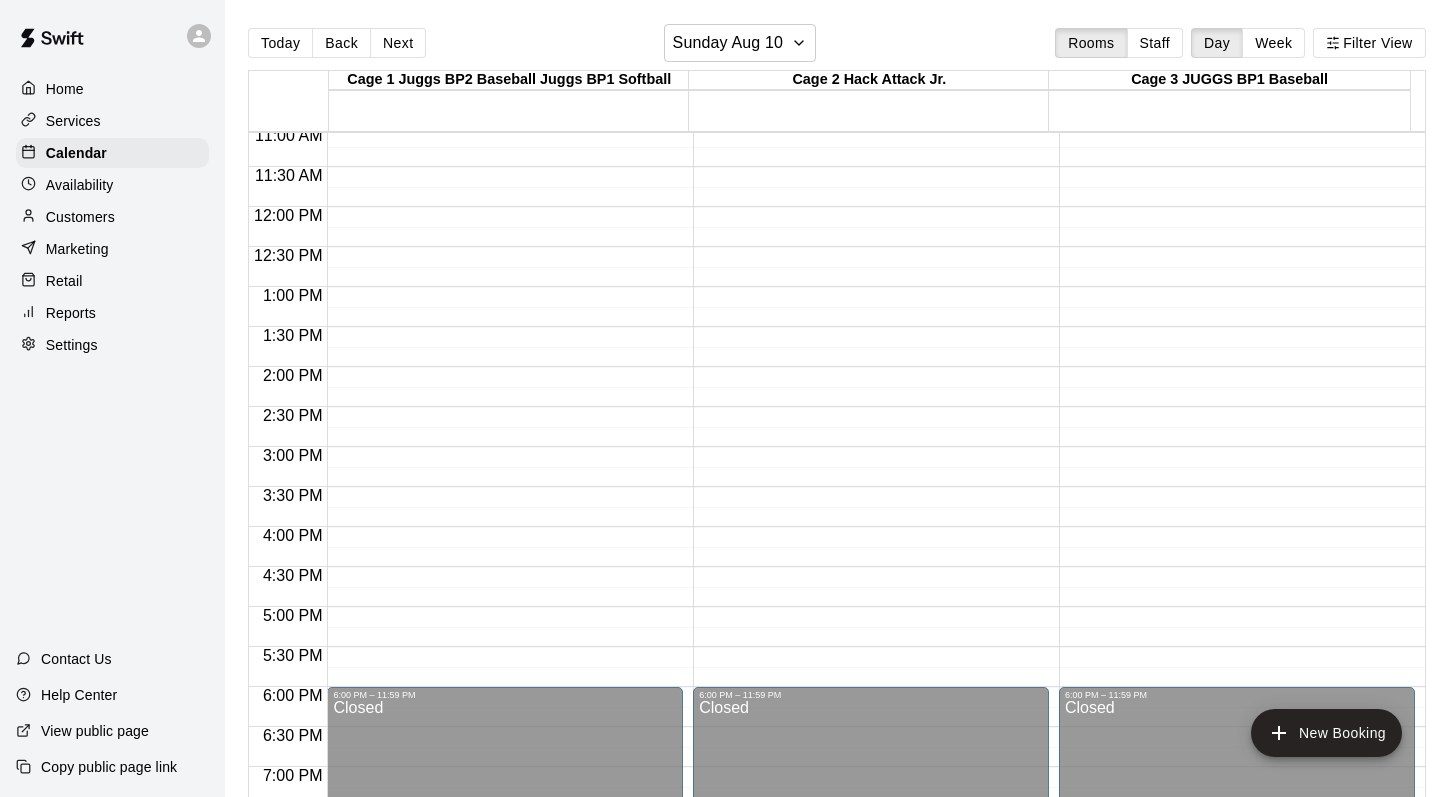 scroll, scrollTop: 891, scrollLeft: 0, axis: vertical 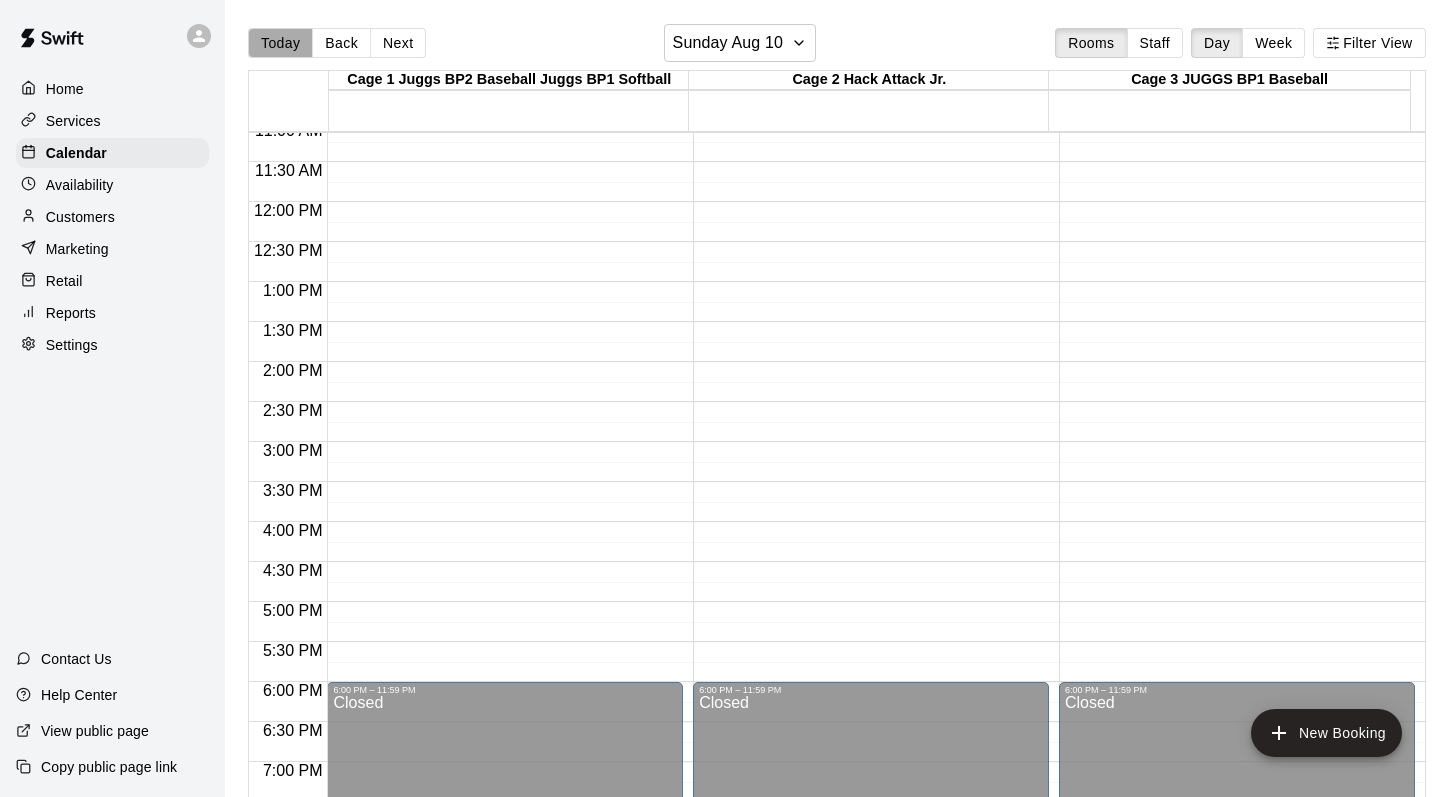 click on "Today" at bounding box center (280, 43) 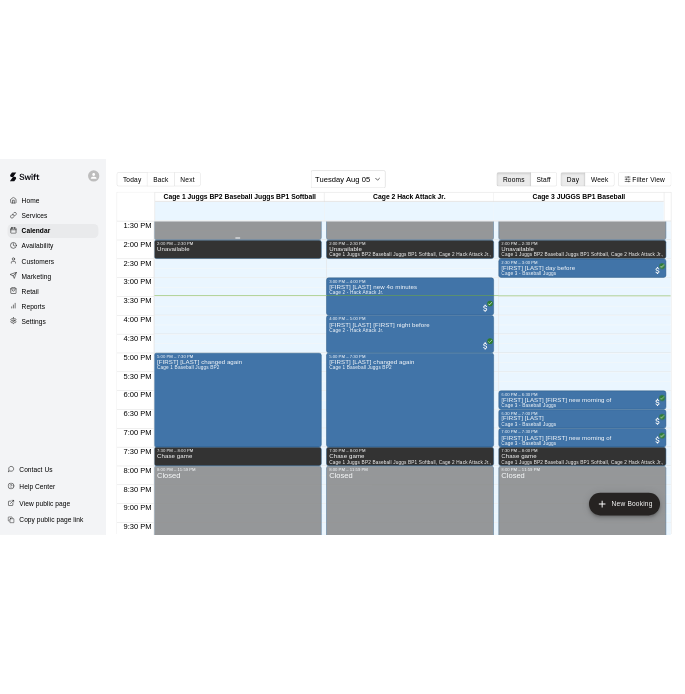 scroll, scrollTop: 1083, scrollLeft: 0, axis: vertical 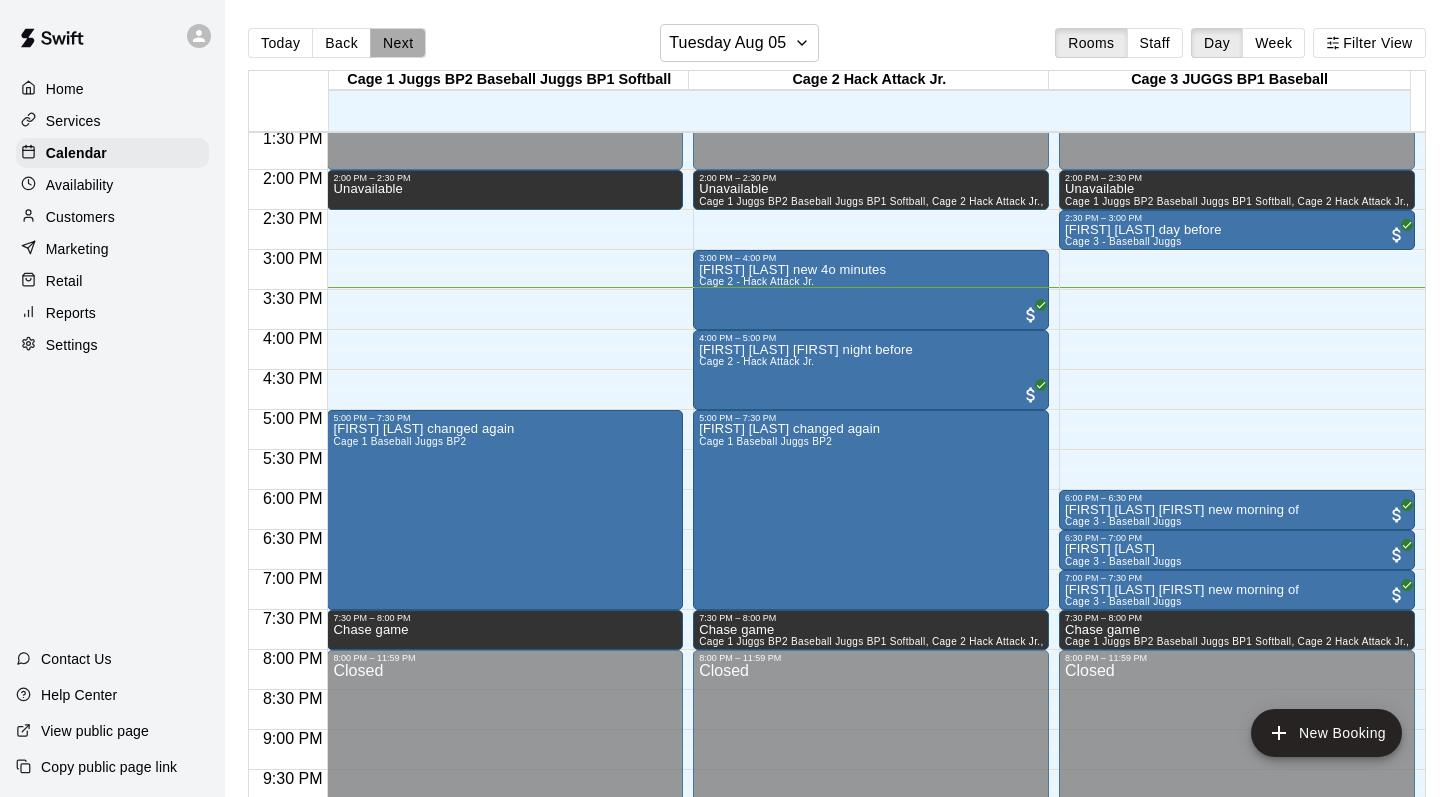click on "Next" at bounding box center [398, 43] 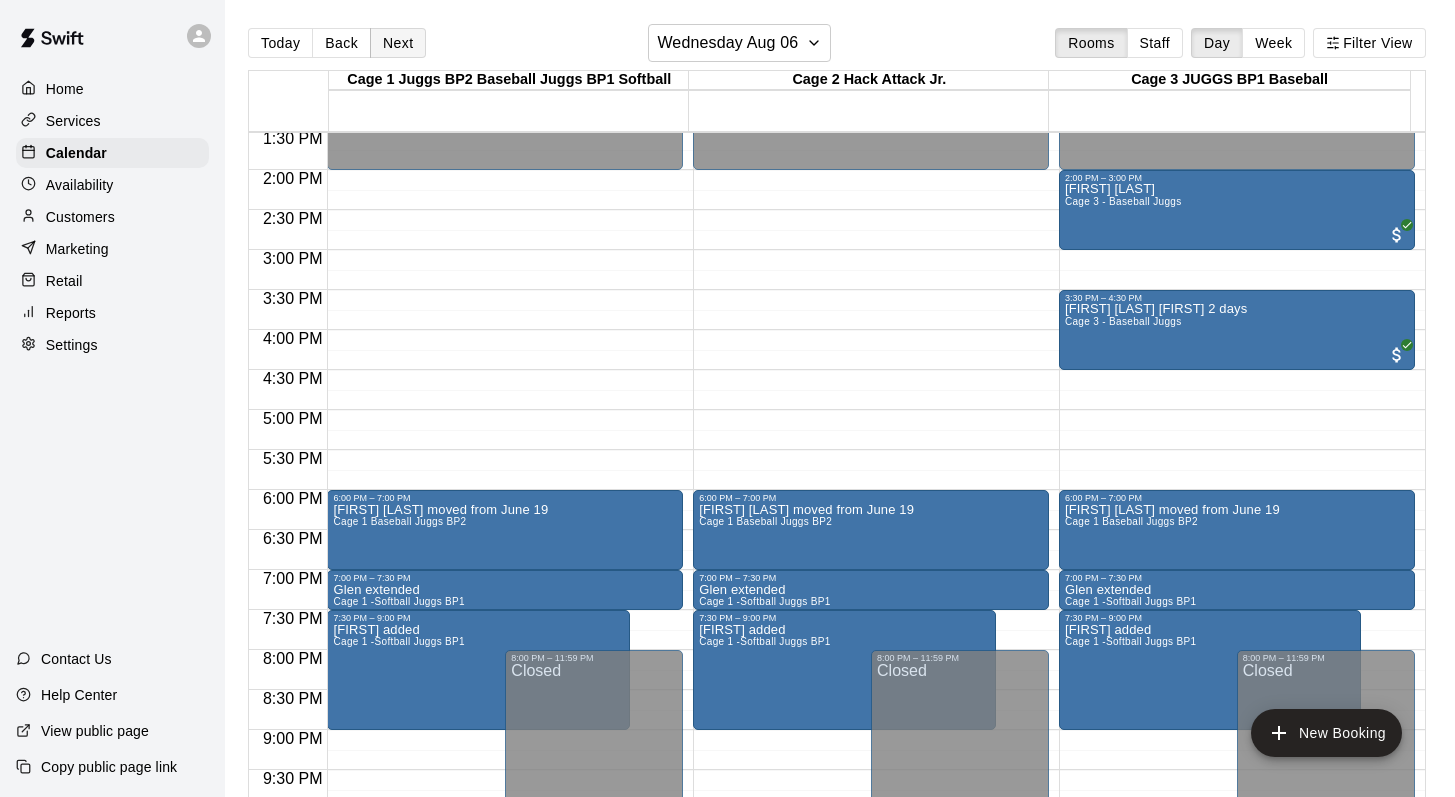 click on "Next" at bounding box center (398, 43) 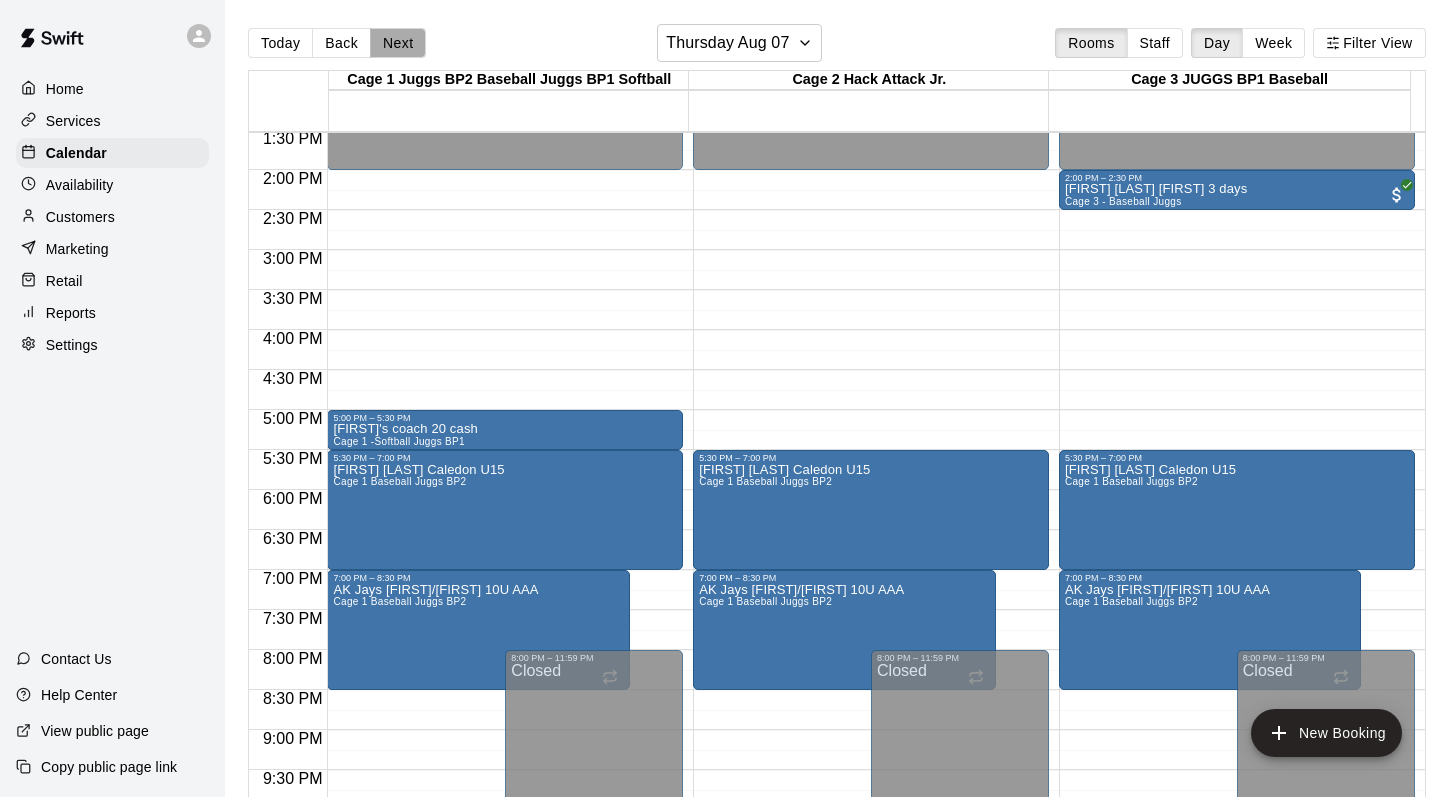 click on "Next" at bounding box center (398, 43) 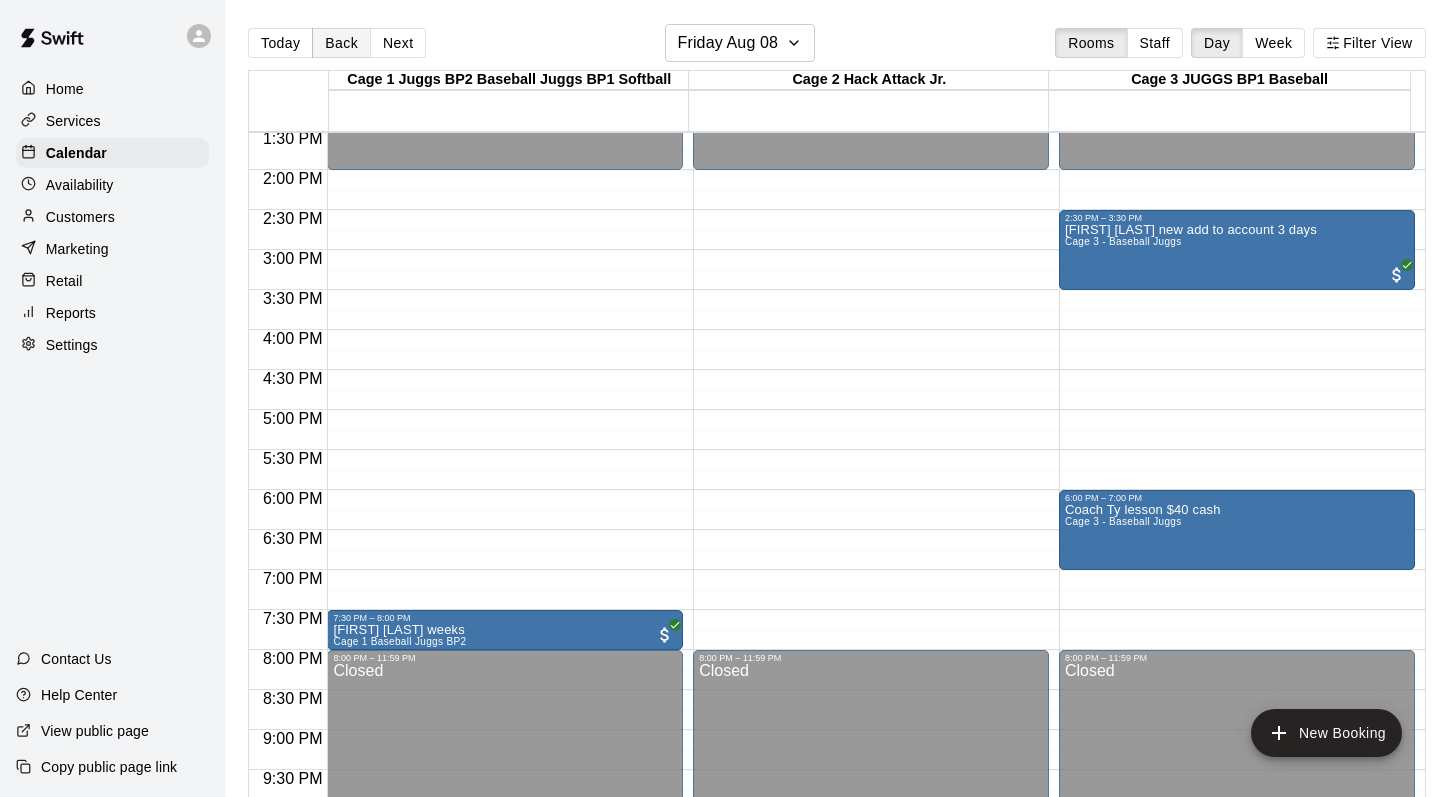 click on "Back" at bounding box center (341, 43) 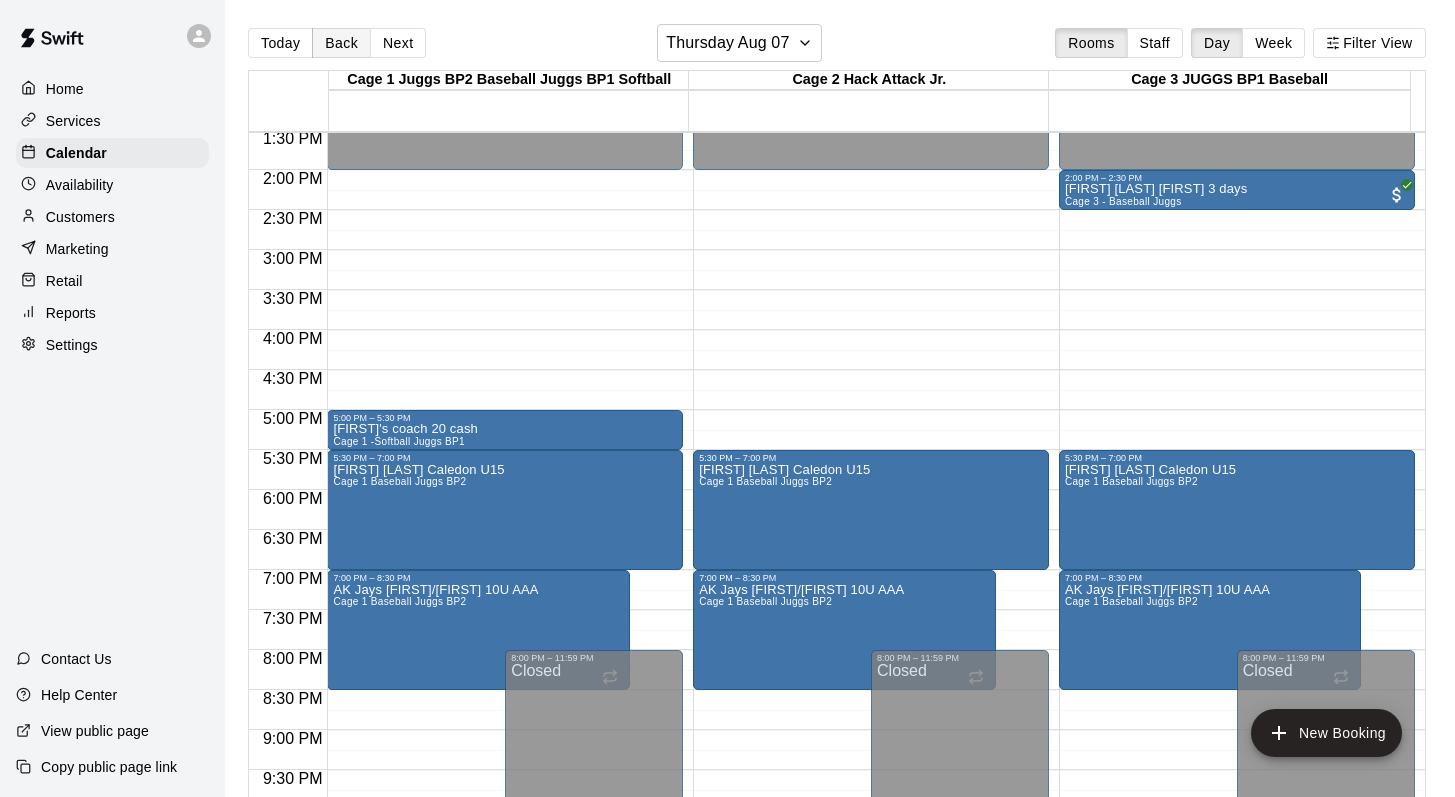 click on "Back" at bounding box center [341, 43] 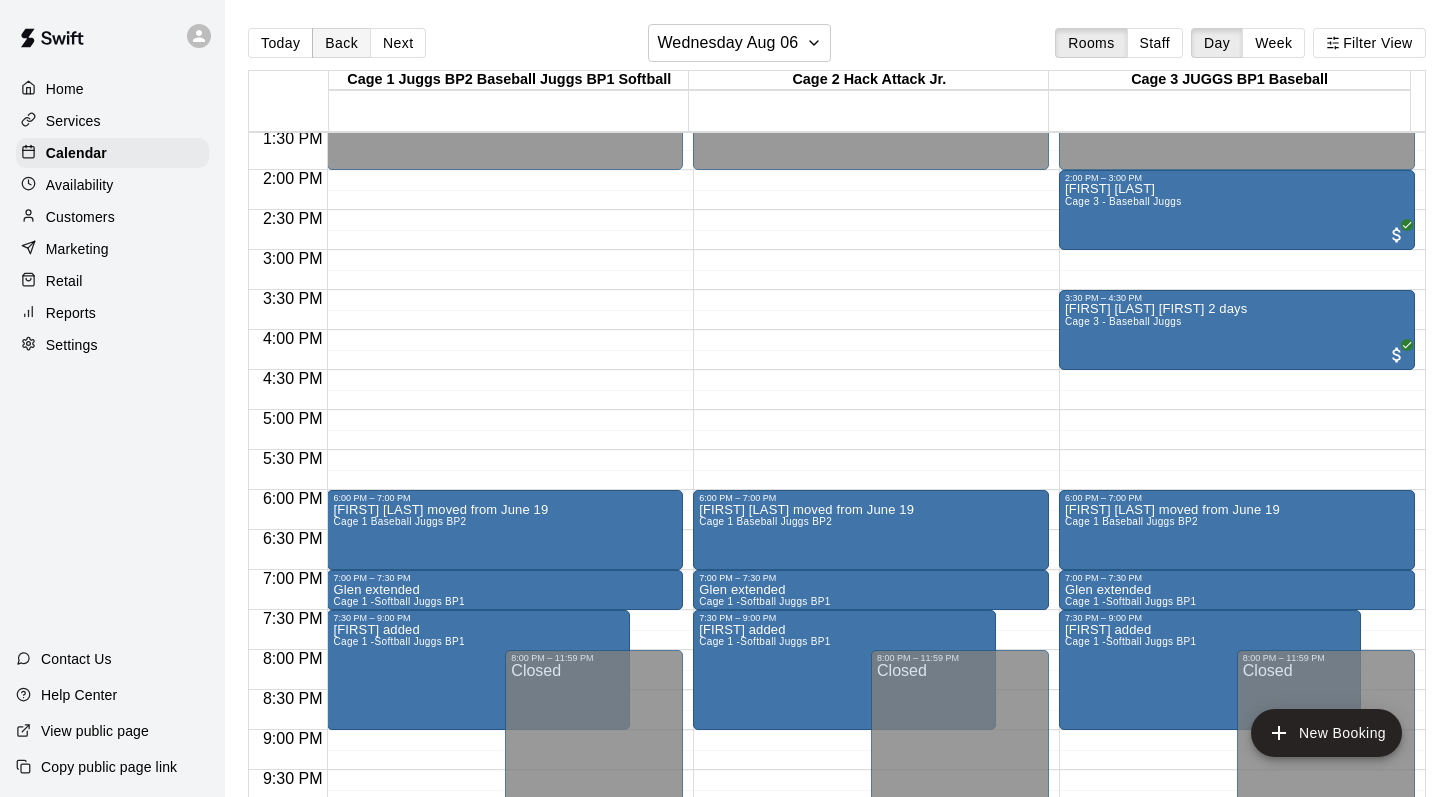 click on "Back" at bounding box center [341, 43] 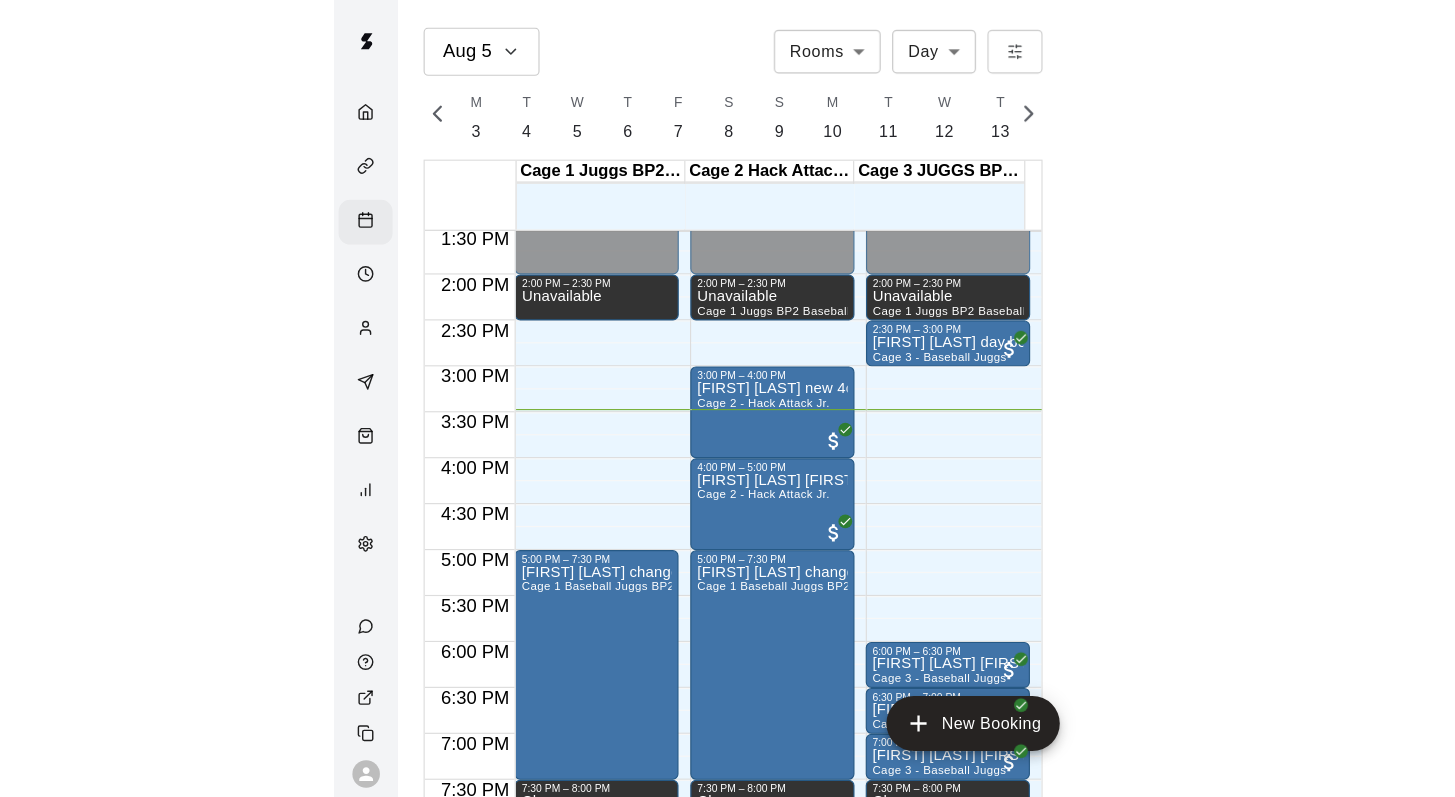 scroll, scrollTop: 0, scrollLeft: 8372, axis: horizontal 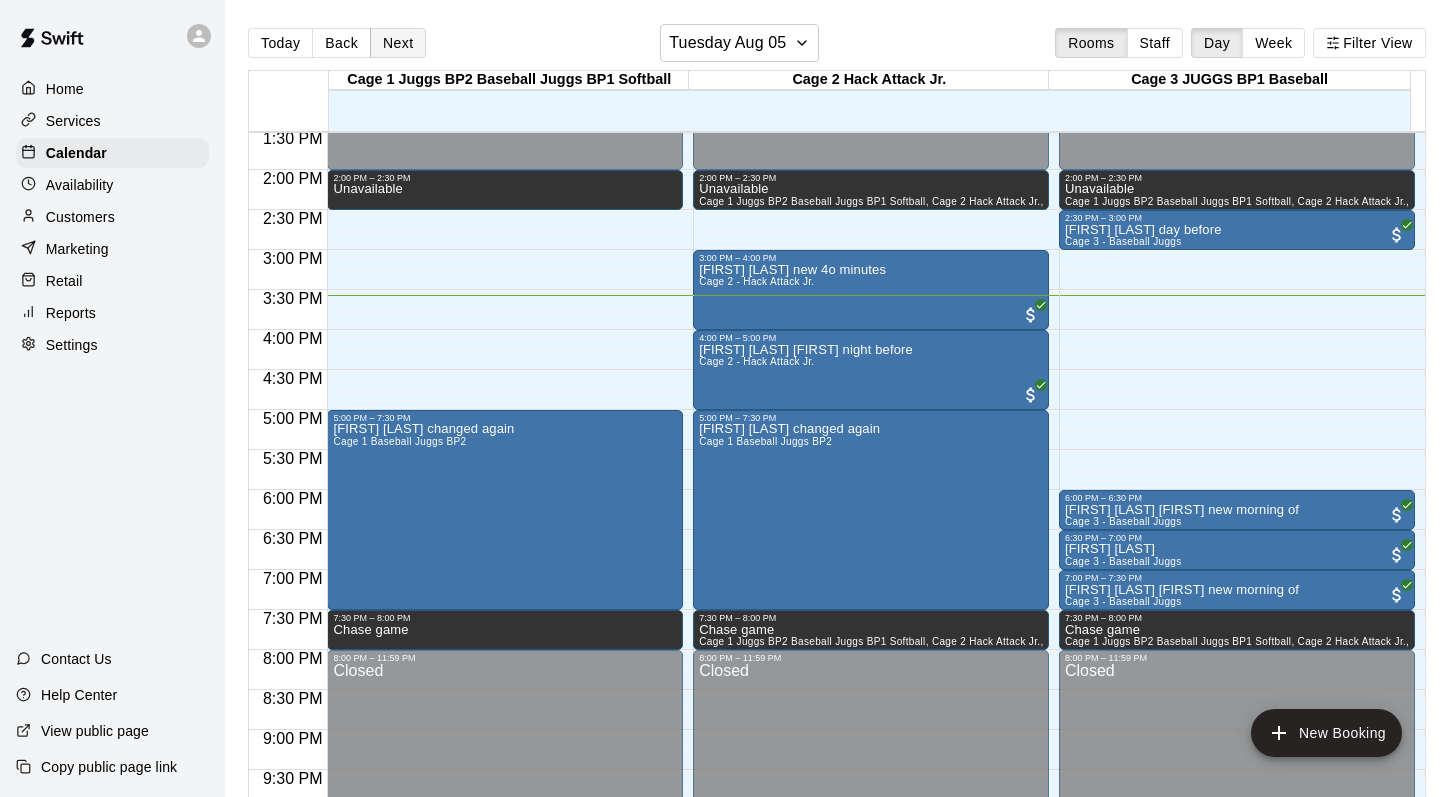 click on "Next" at bounding box center (398, 43) 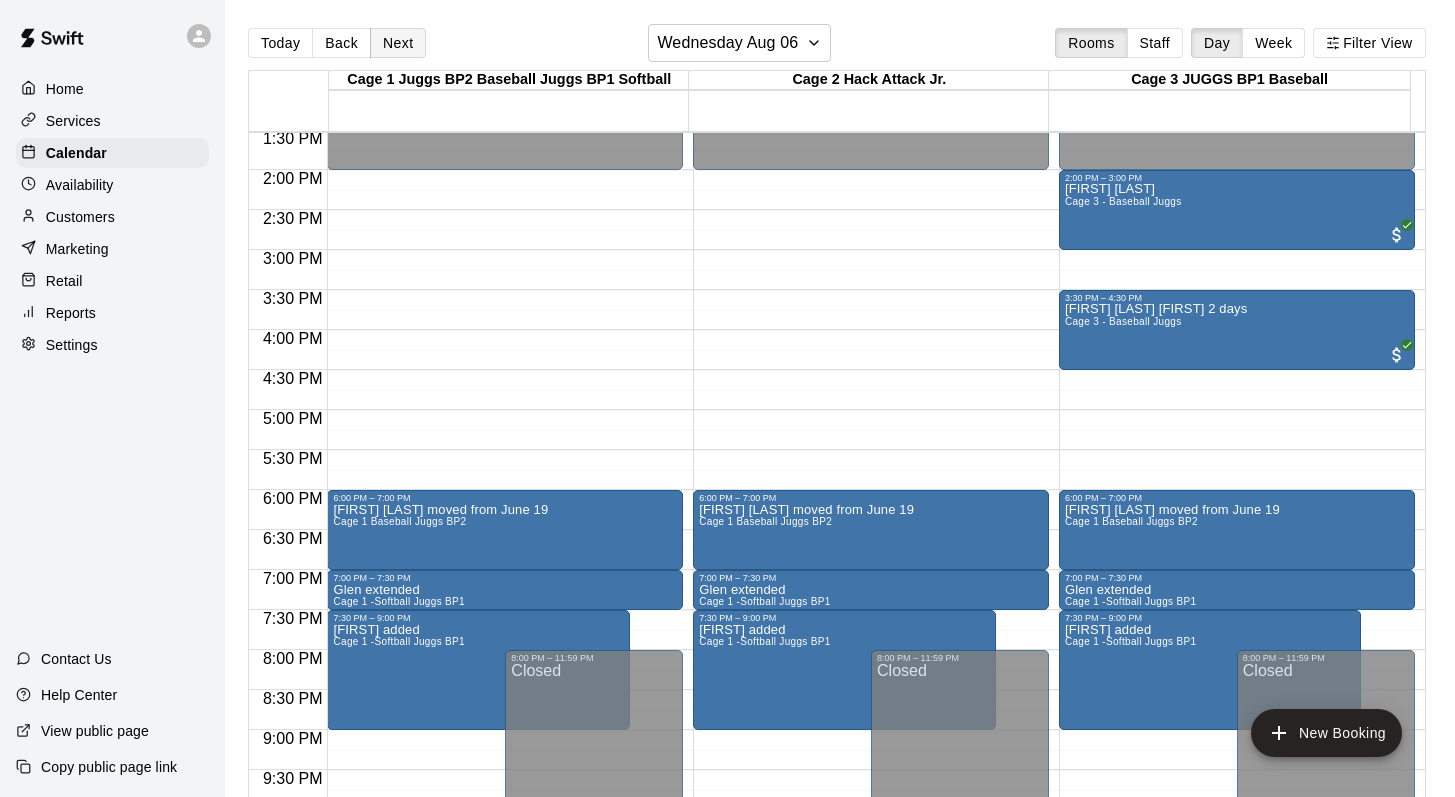 click on "Next" at bounding box center [398, 43] 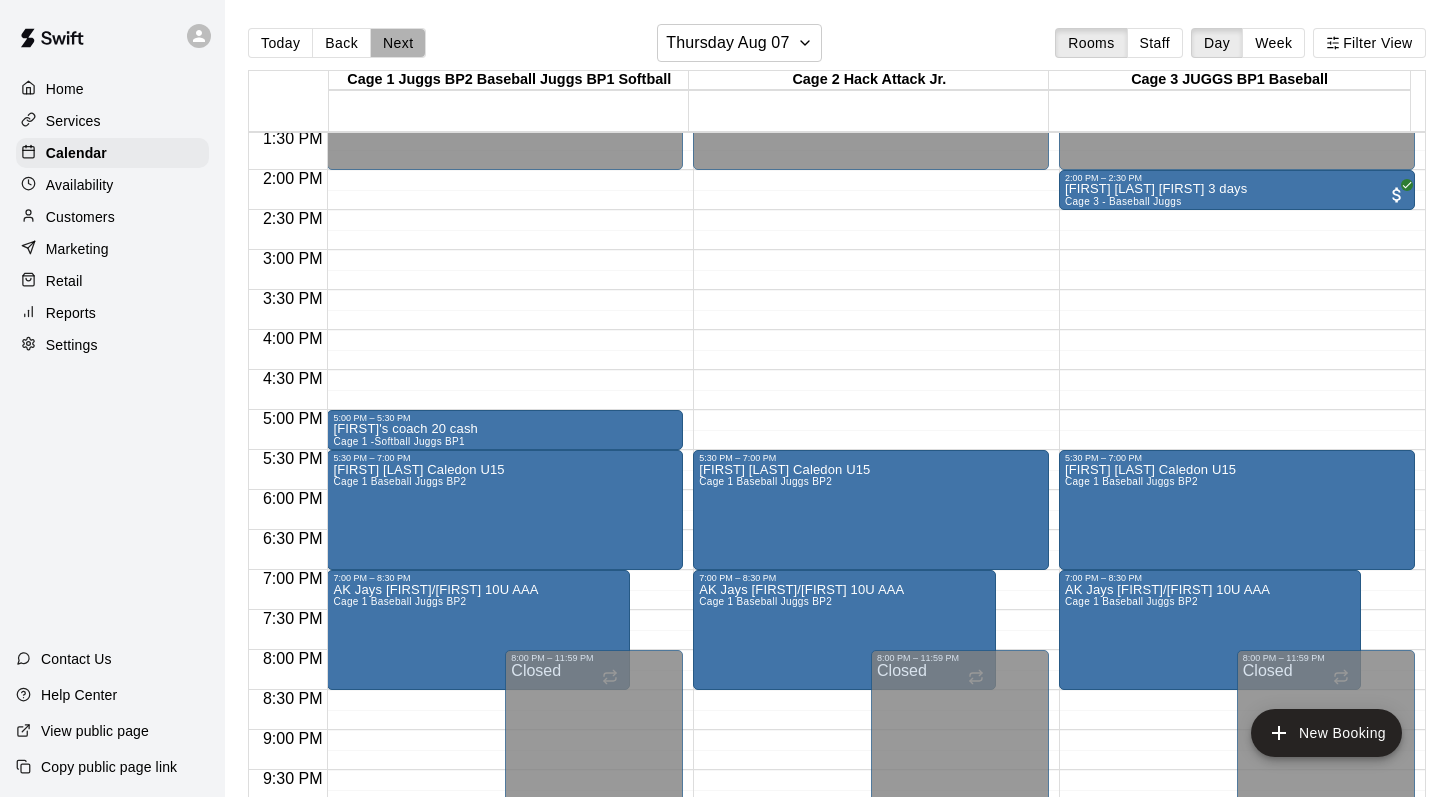 click on "Next" at bounding box center [398, 43] 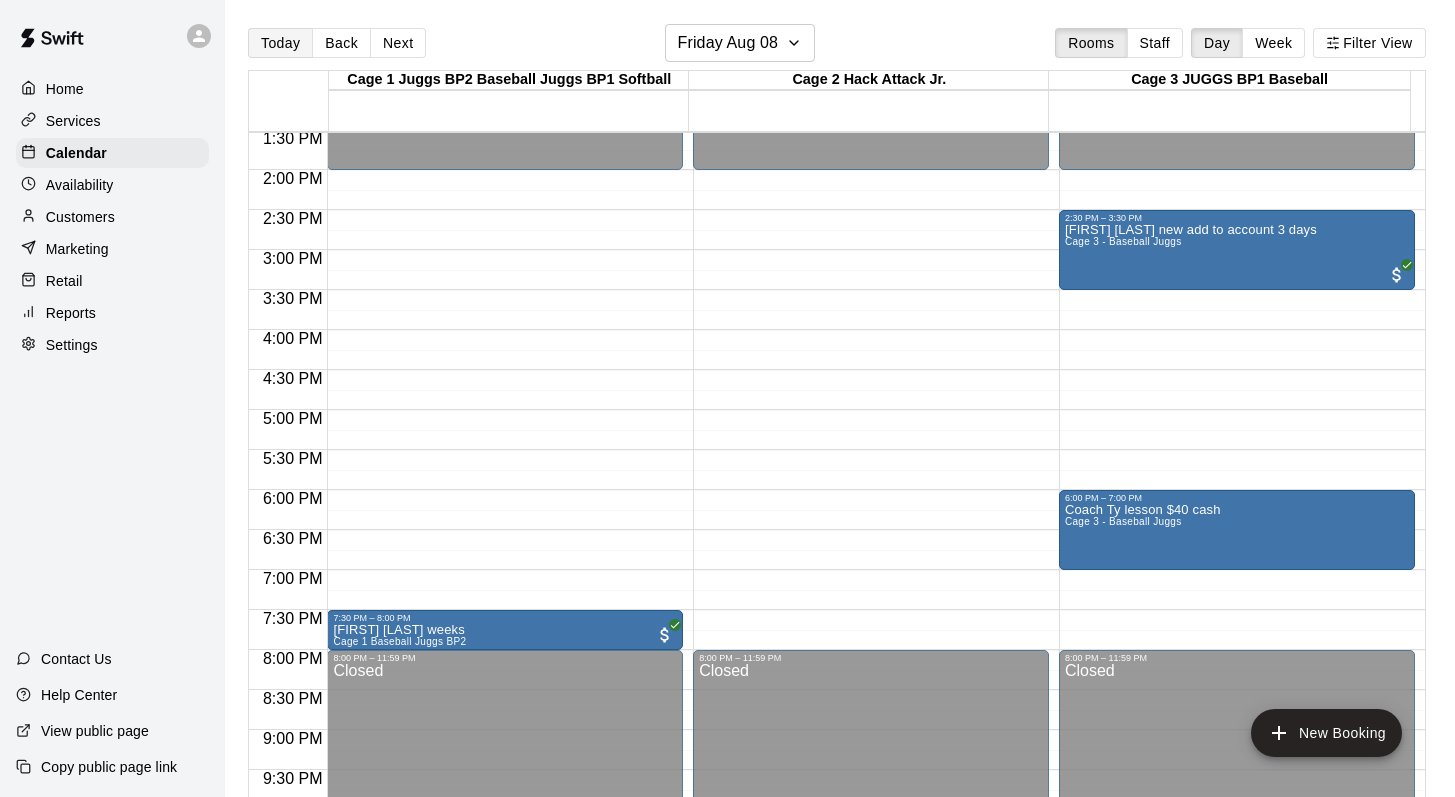 click on "Today" at bounding box center (280, 43) 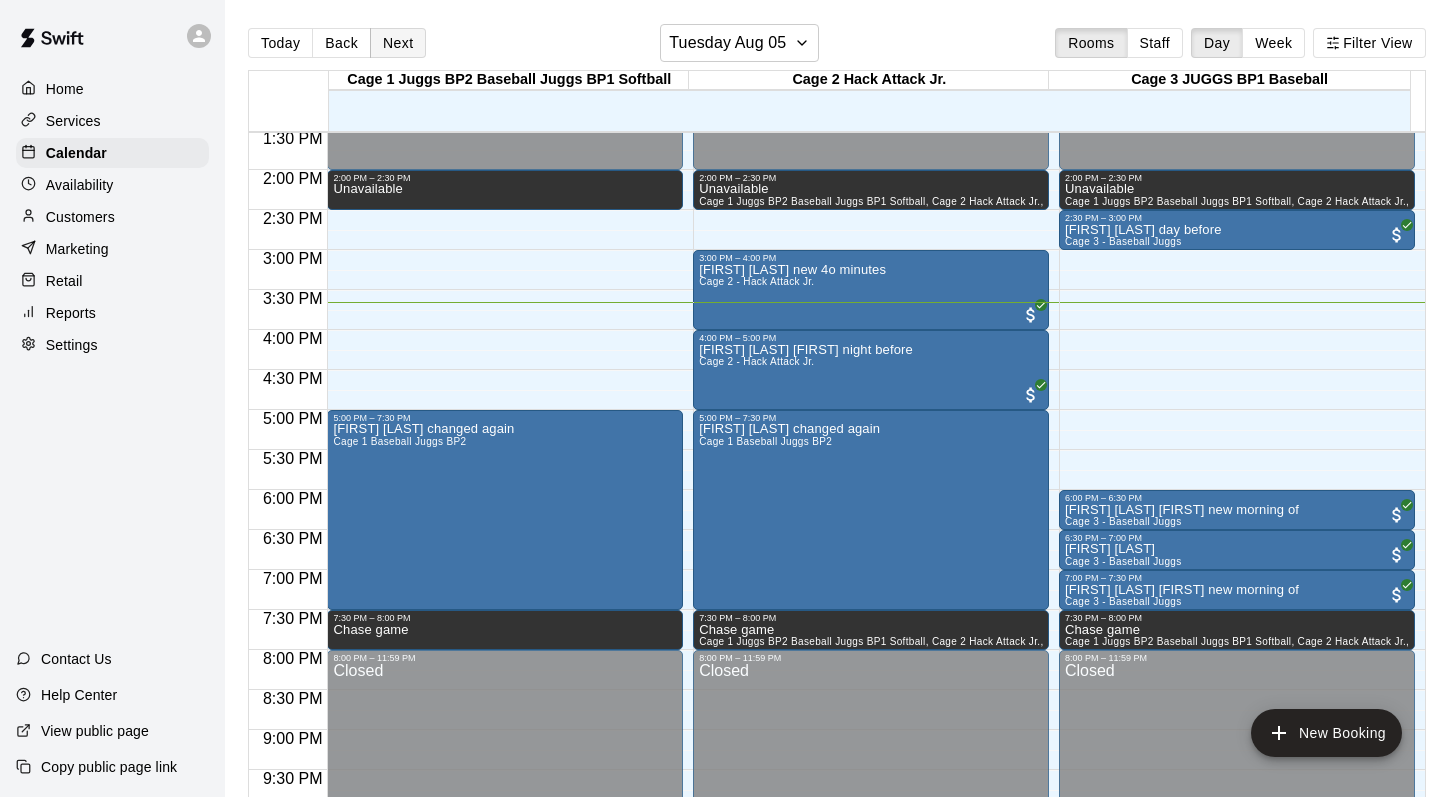 click on "Next" at bounding box center (398, 43) 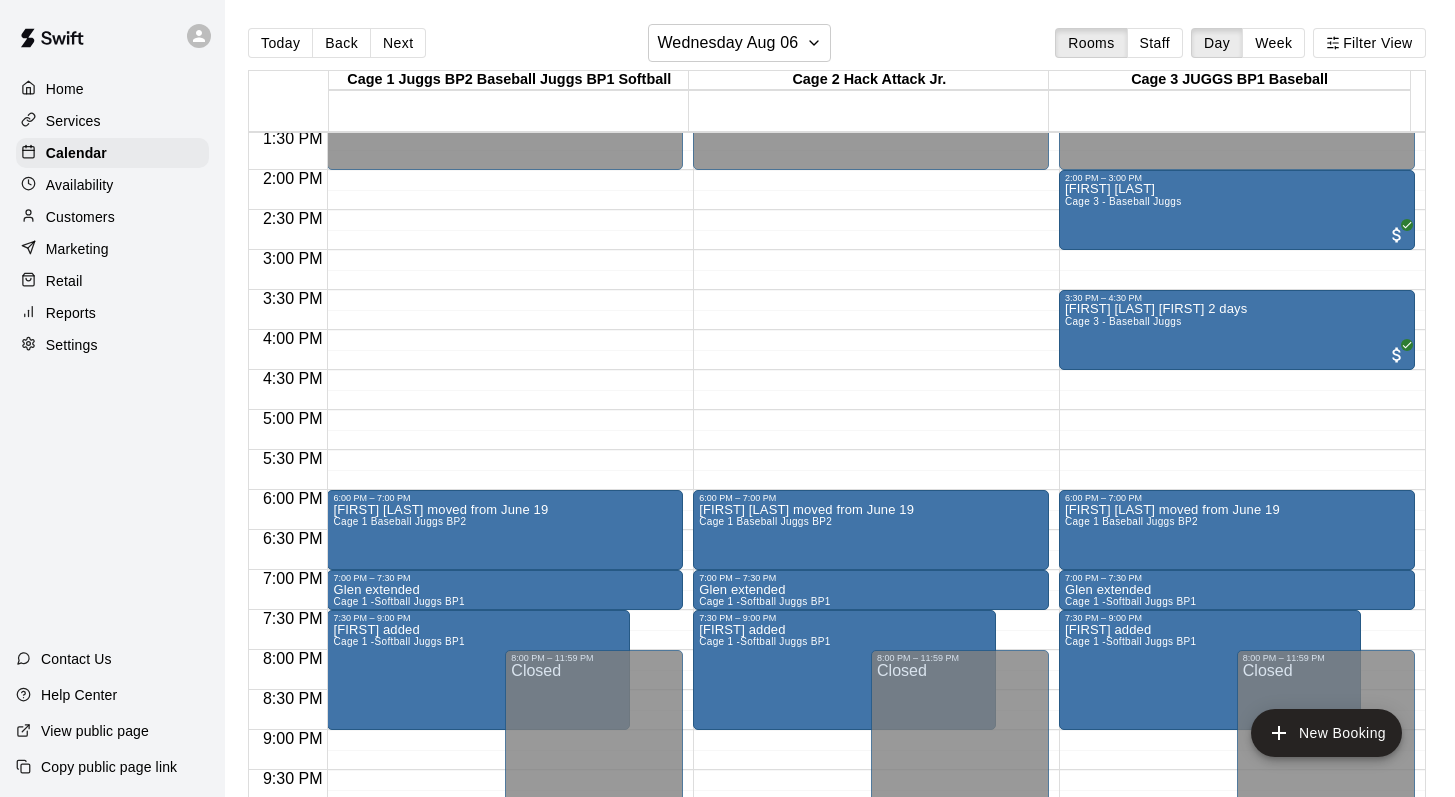 click on "Customers" at bounding box center (80, 217) 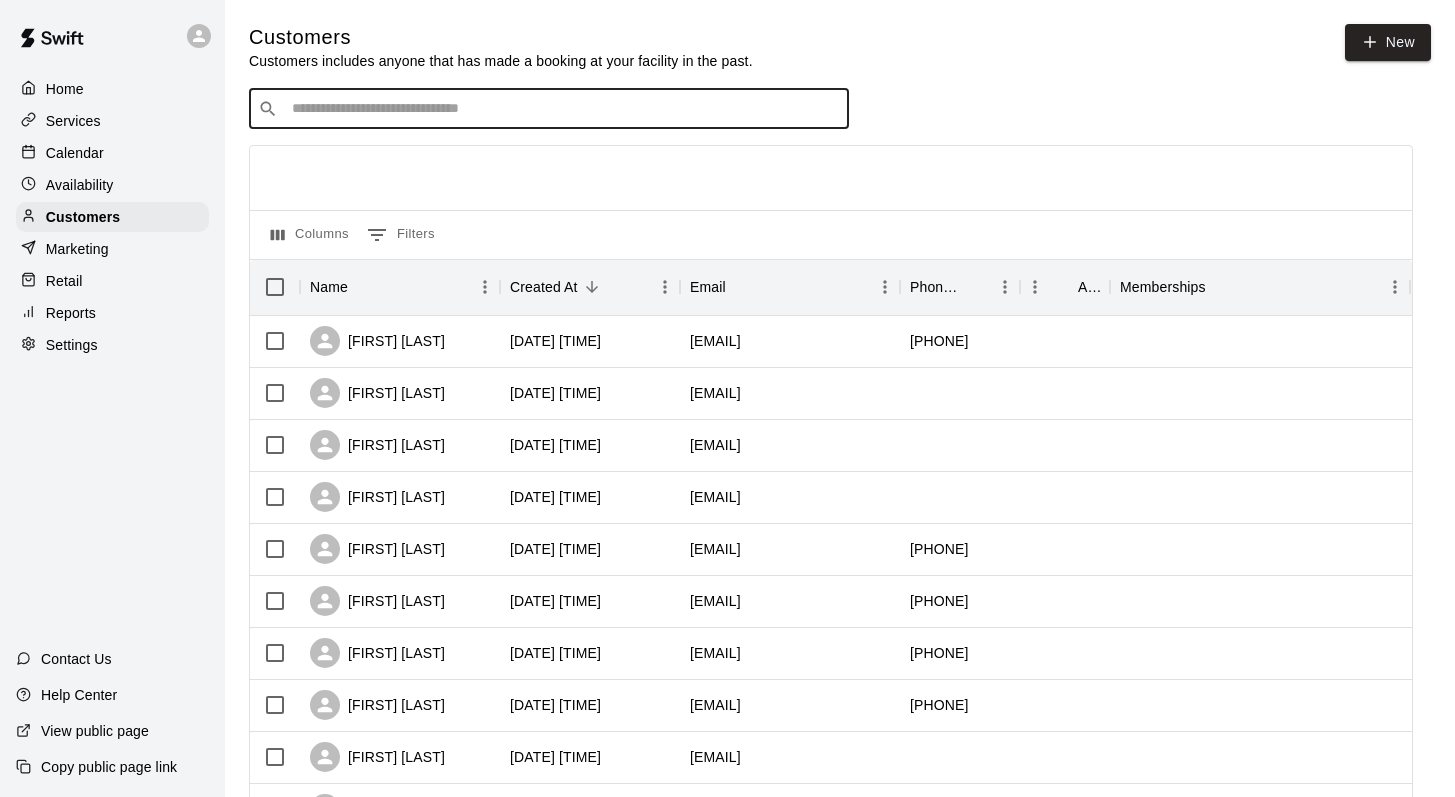 click at bounding box center [563, 109] 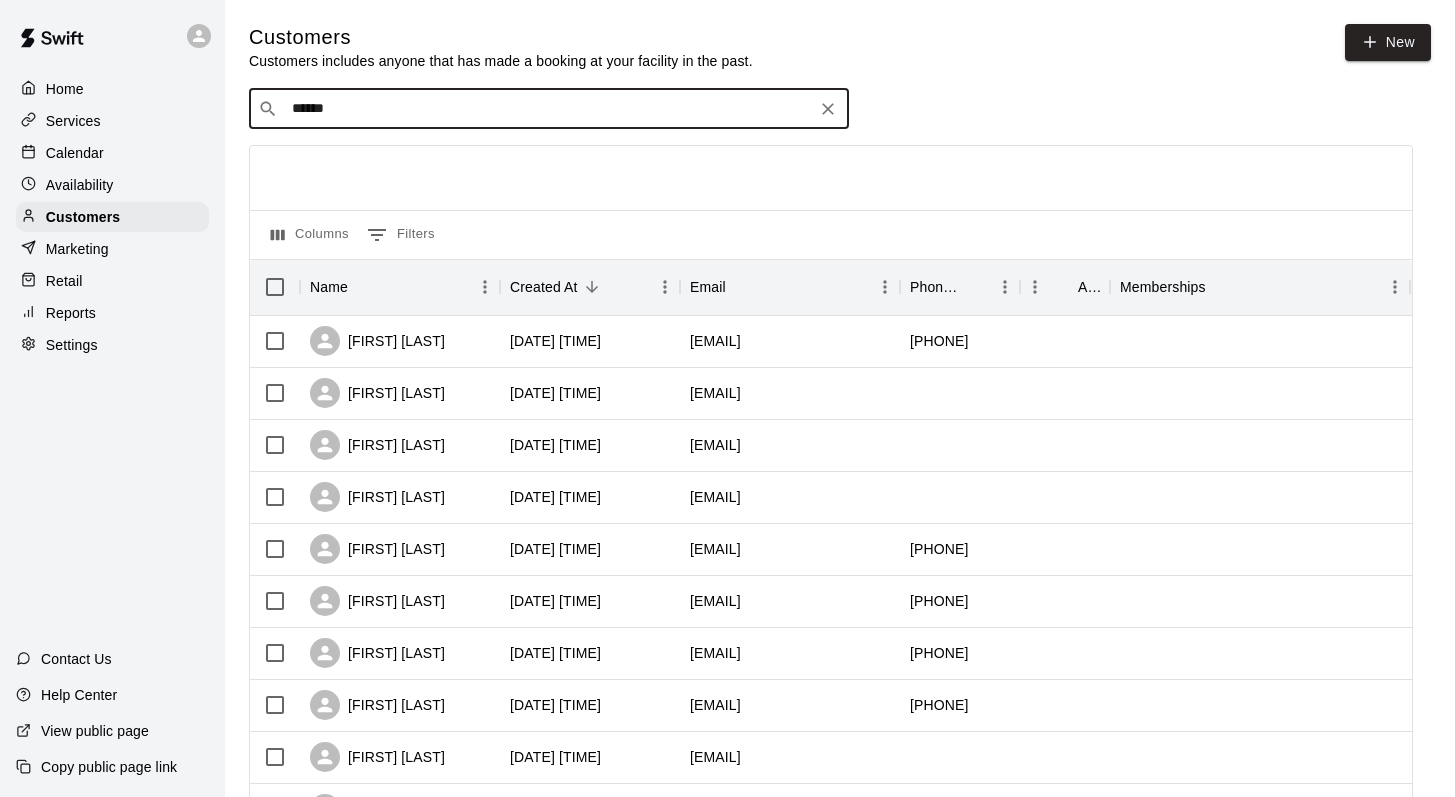 type on "*******" 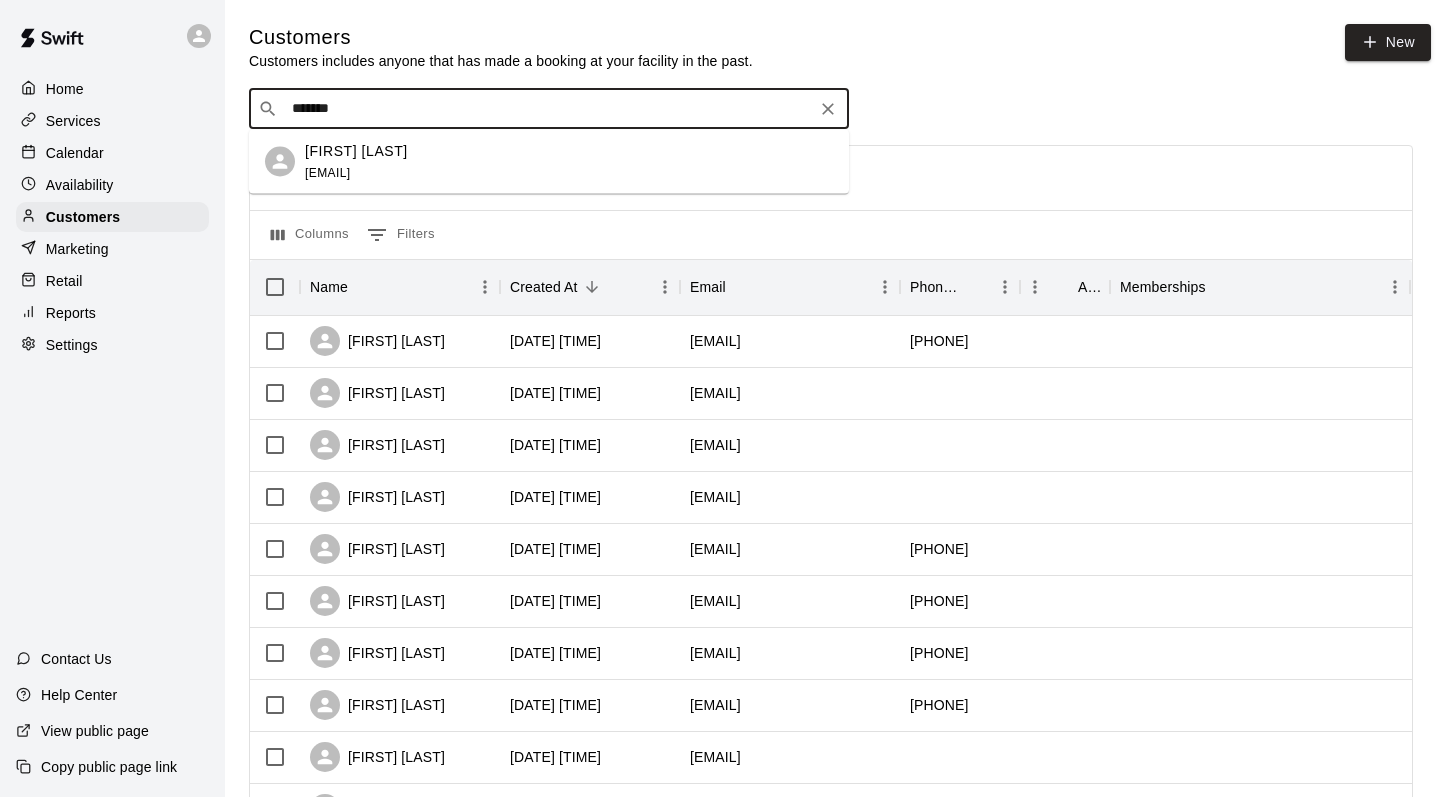 click on "[EMAIL]" at bounding box center [327, 172] 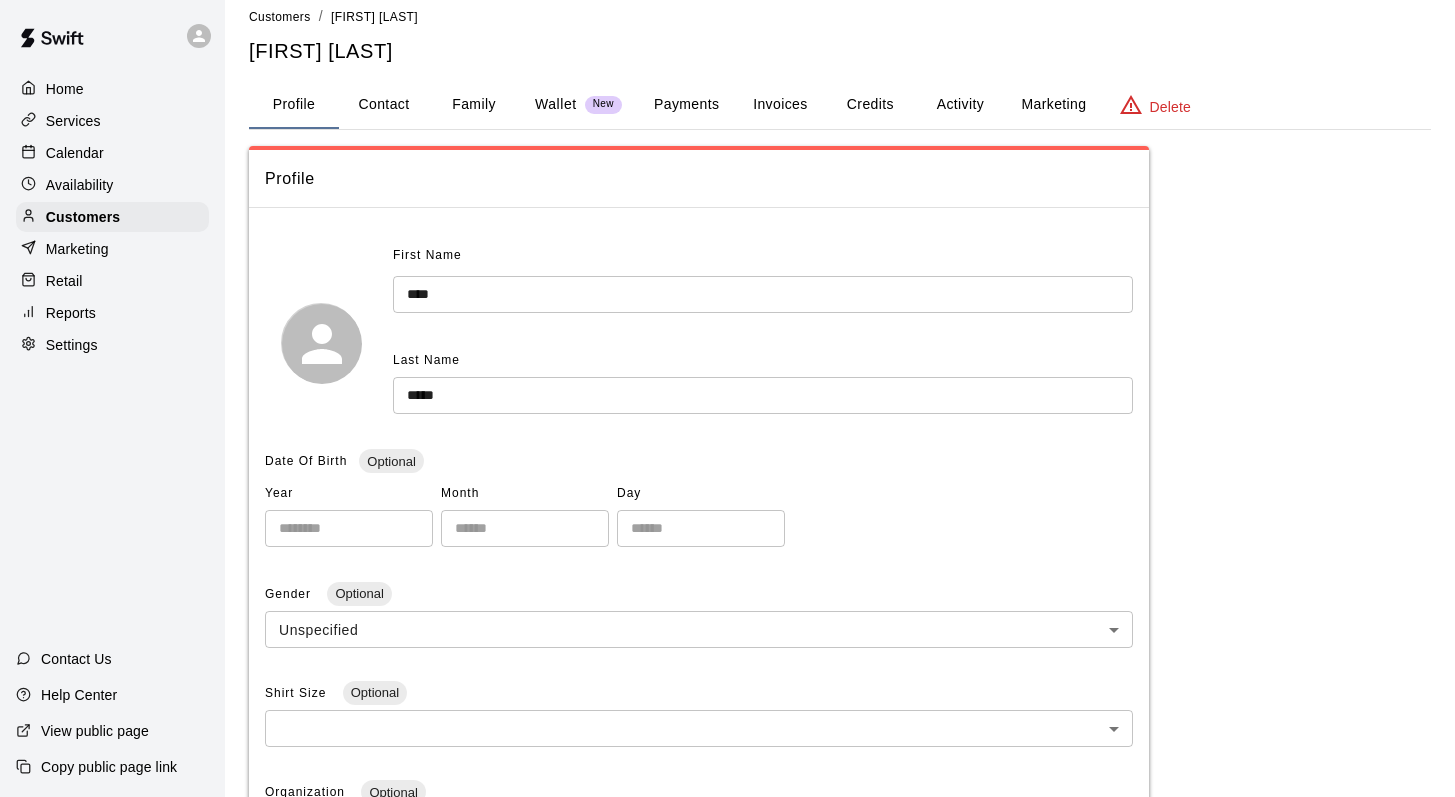 scroll, scrollTop: 0, scrollLeft: 0, axis: both 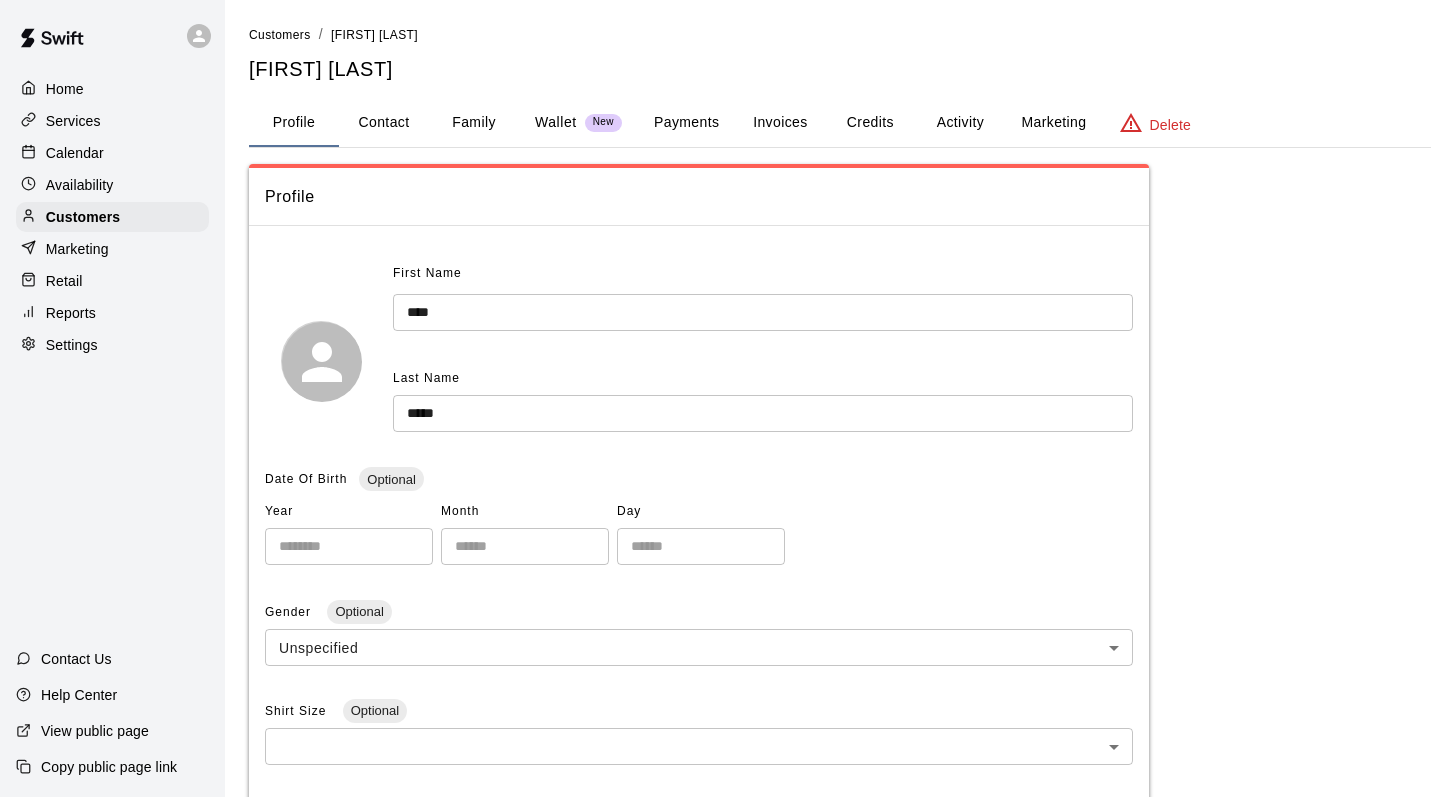 click on "Family" at bounding box center (474, 123) 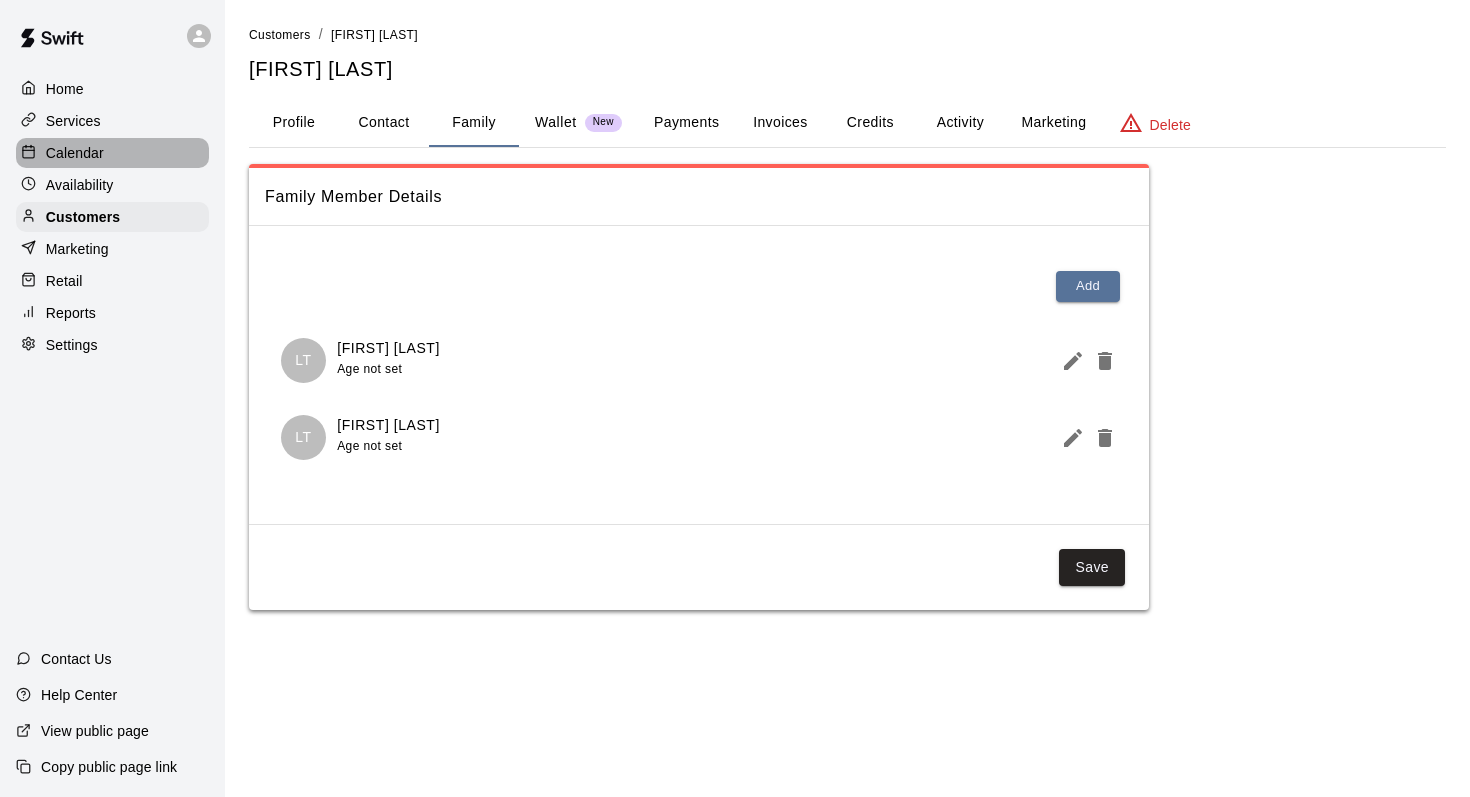 click on "Calendar" at bounding box center [75, 153] 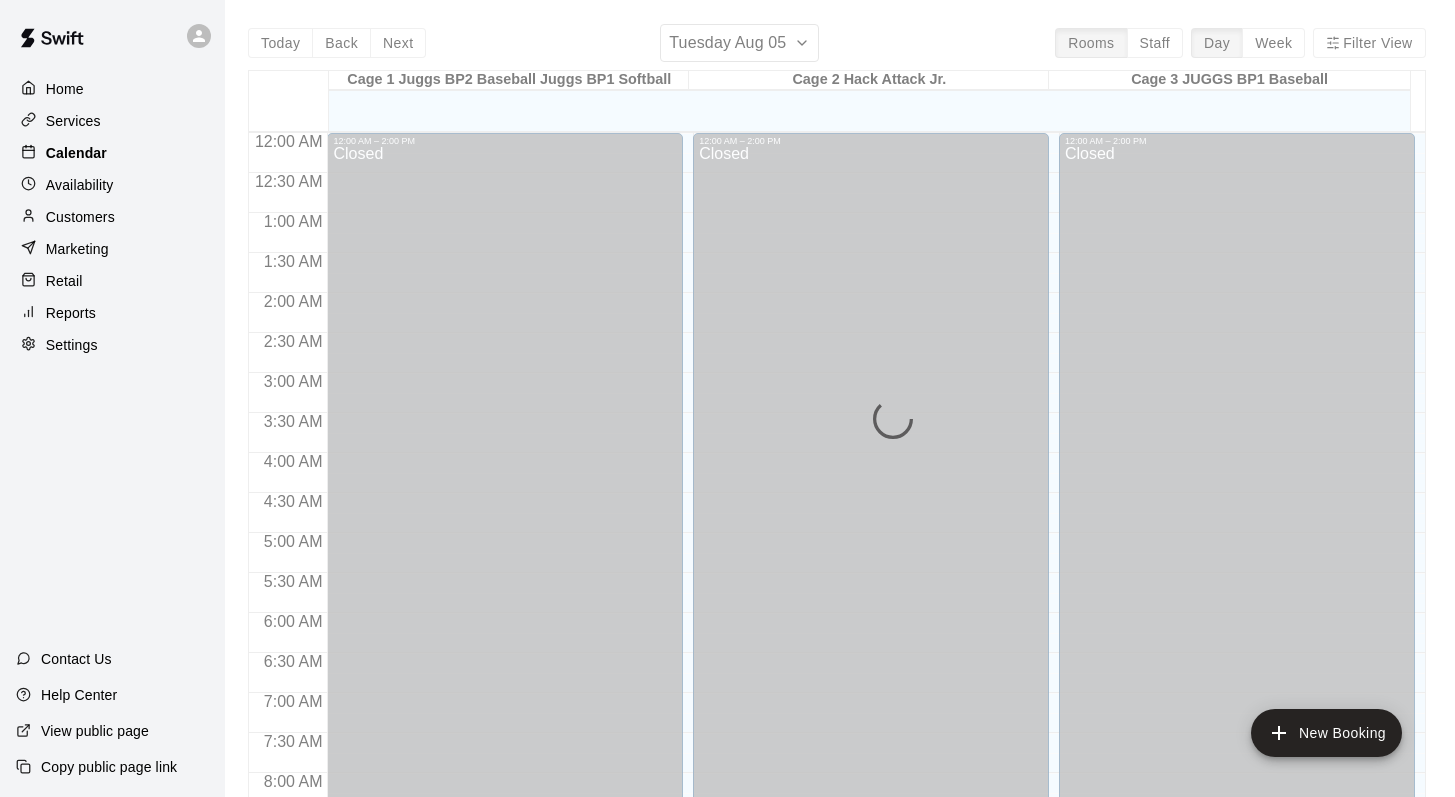 scroll, scrollTop: 1174, scrollLeft: 0, axis: vertical 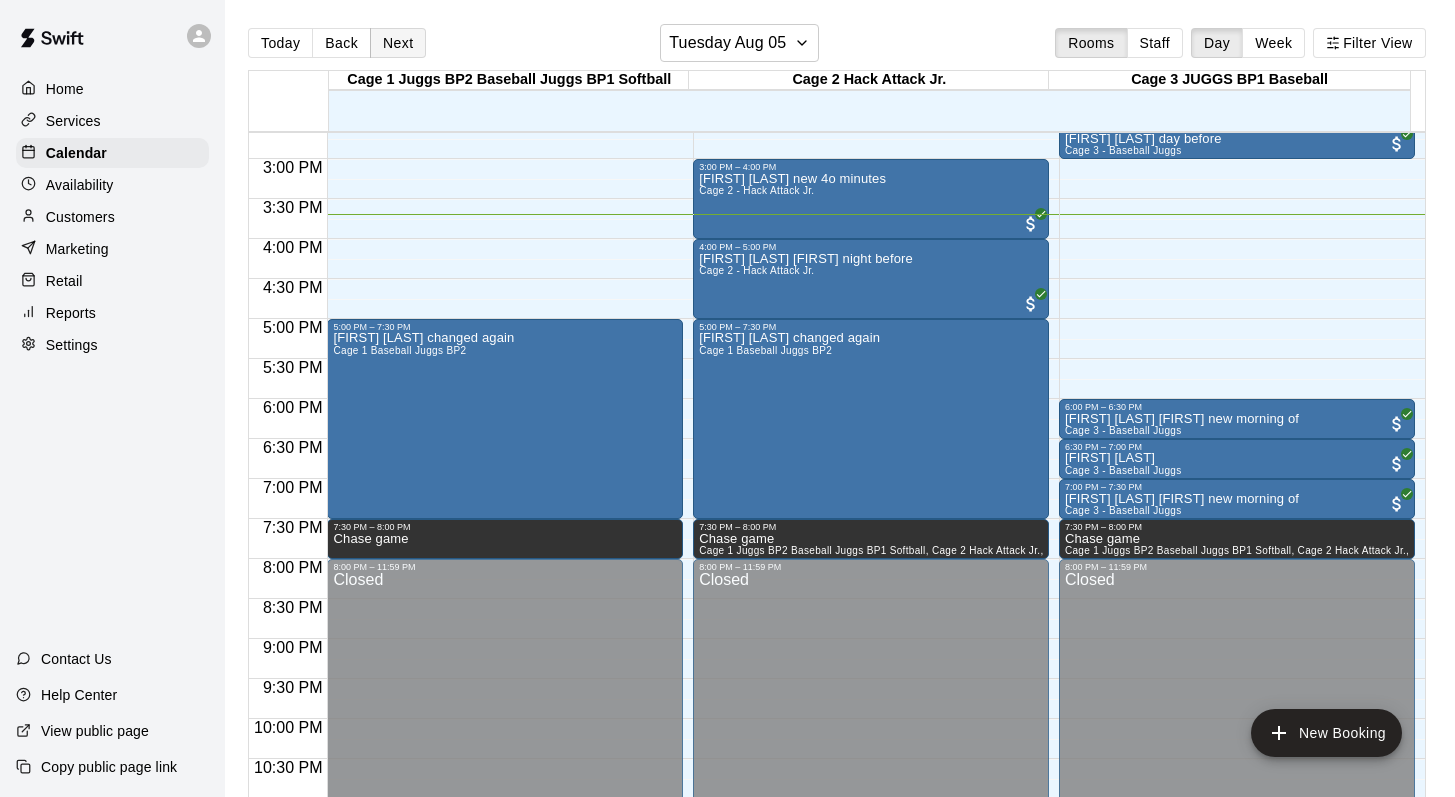 click on "Next" at bounding box center [398, 43] 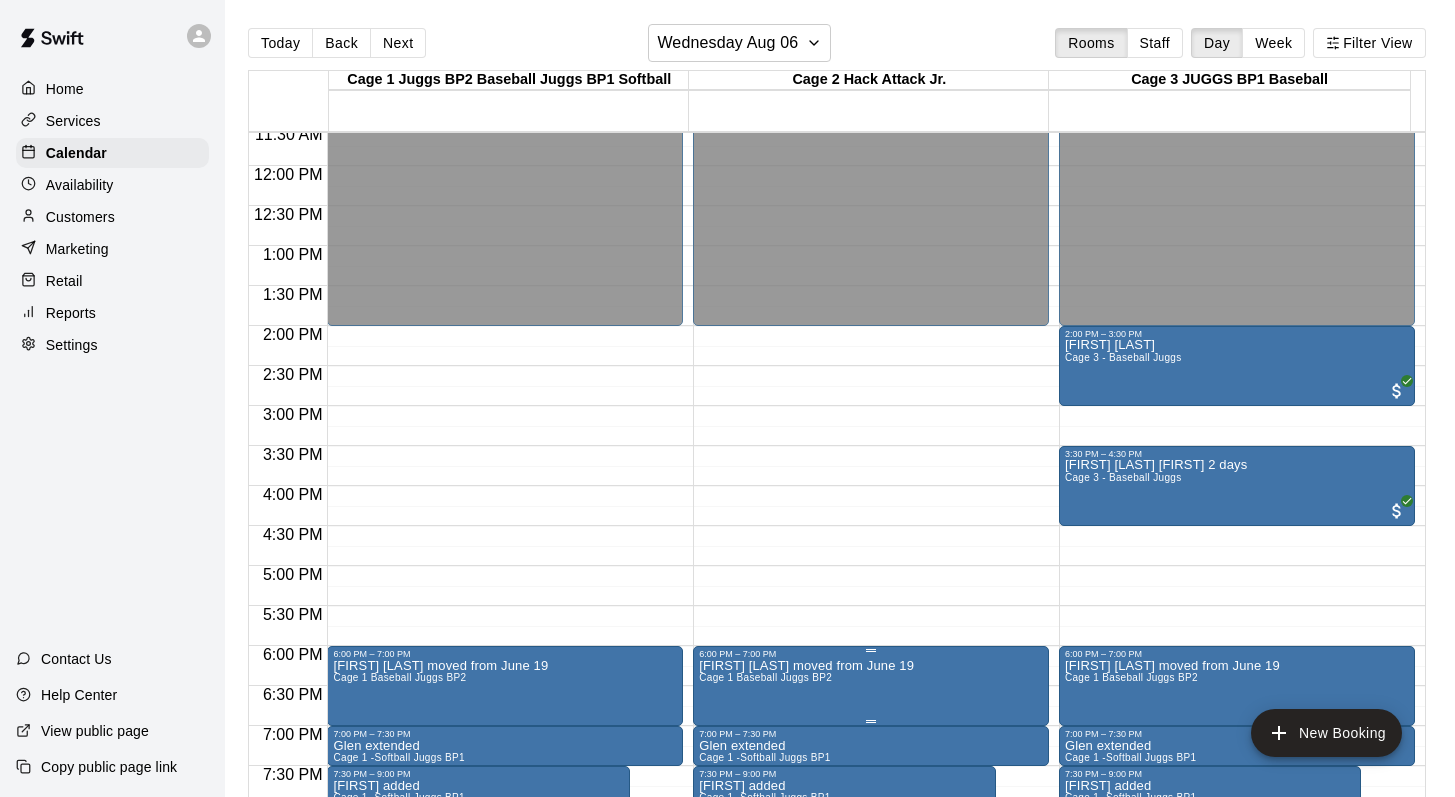 scroll, scrollTop: 849, scrollLeft: 0, axis: vertical 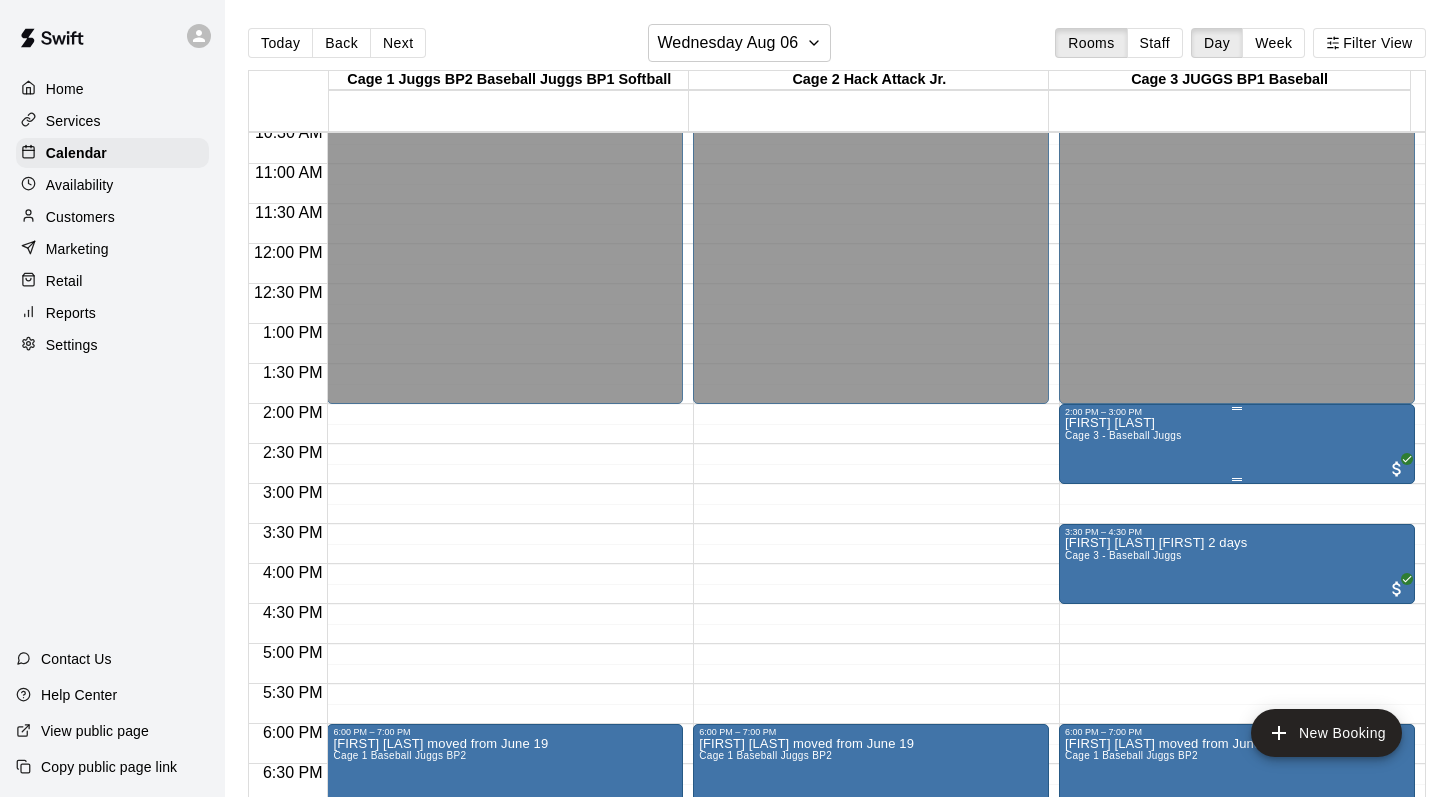 click on "Cage 3 - Baseball Juggs" at bounding box center (1123, 435) 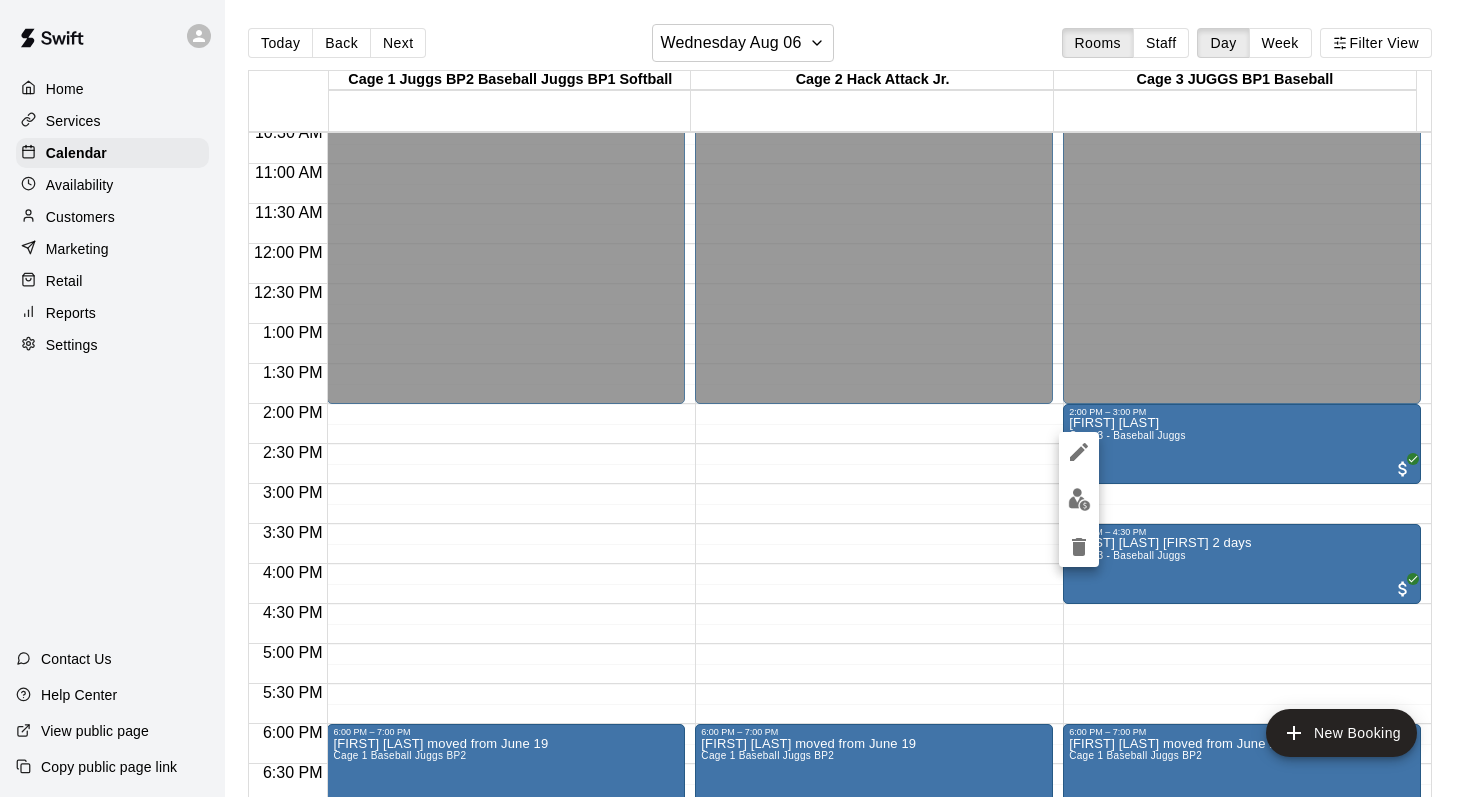 click at bounding box center (735, 398) 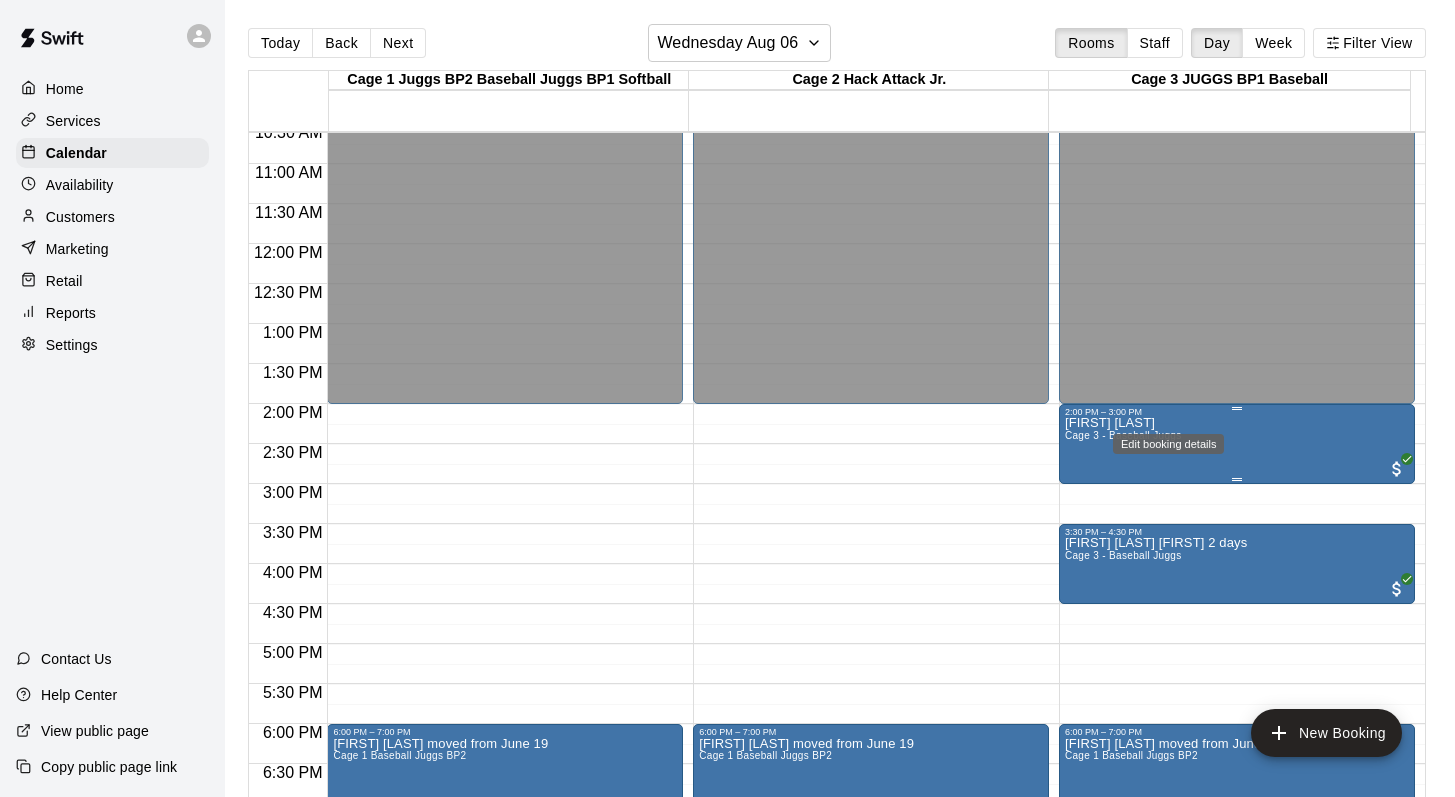 click on "[FIRST] [LAST] Cage 3 - Baseball Juggs" at bounding box center [1123, 815] 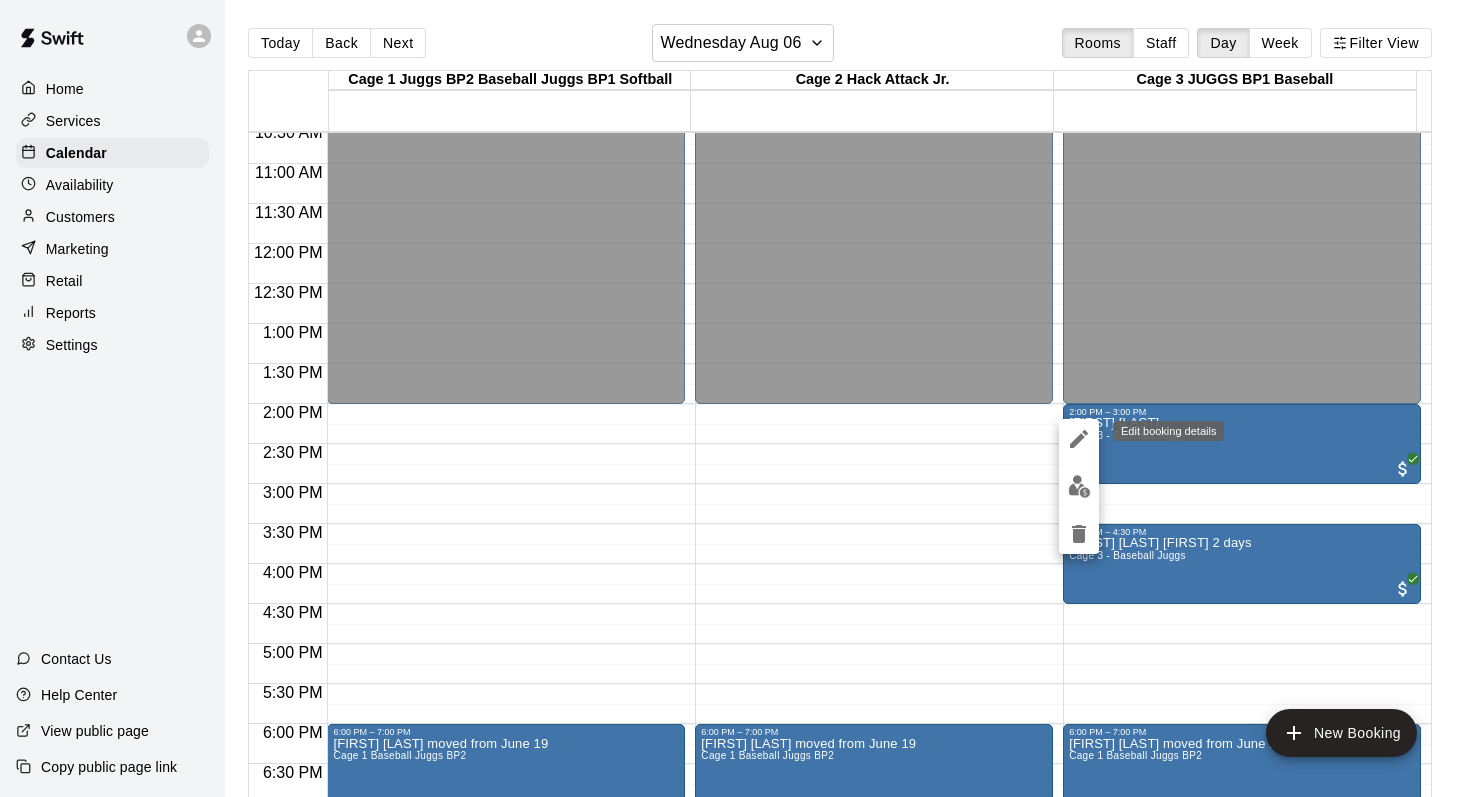 click 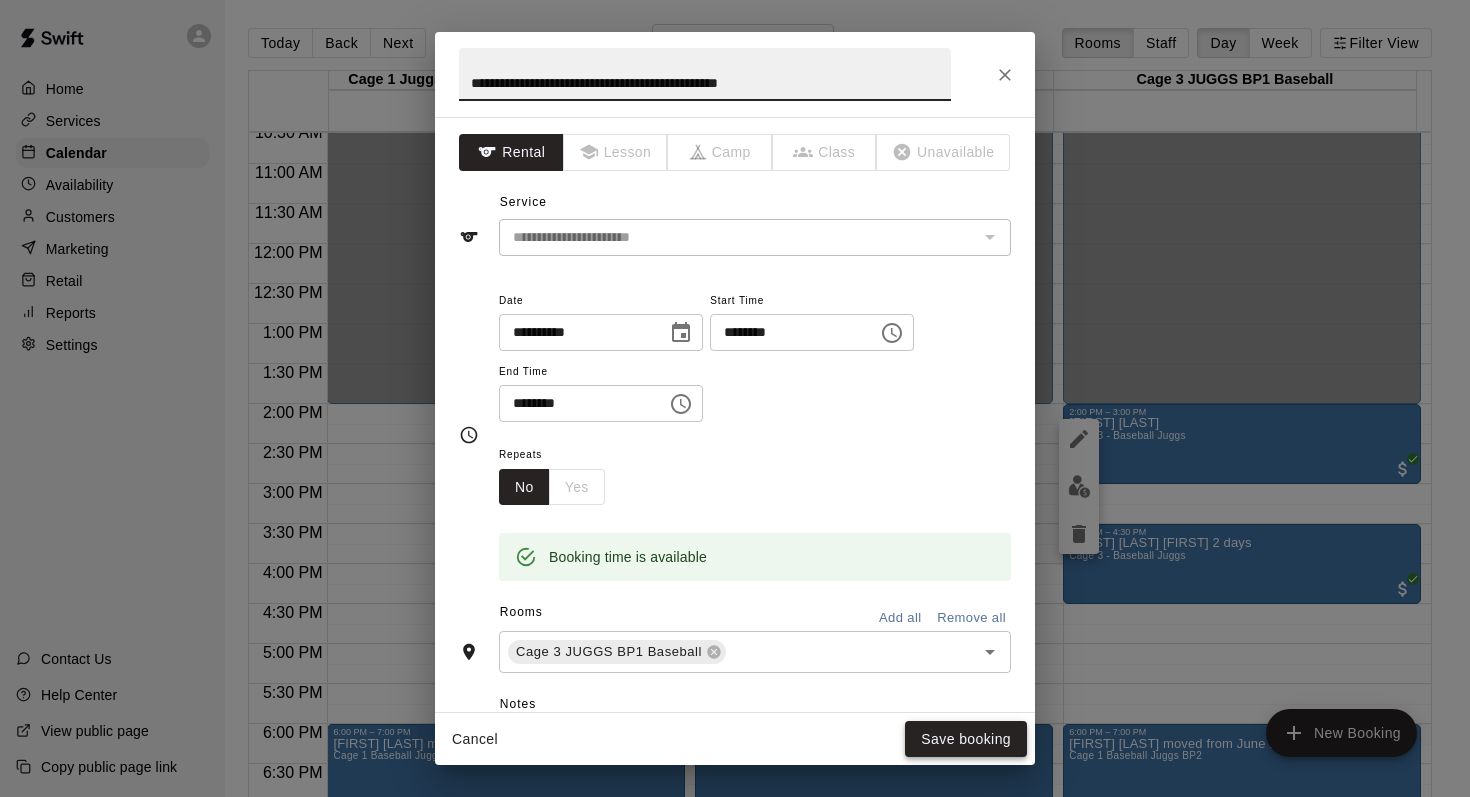 type on "**********" 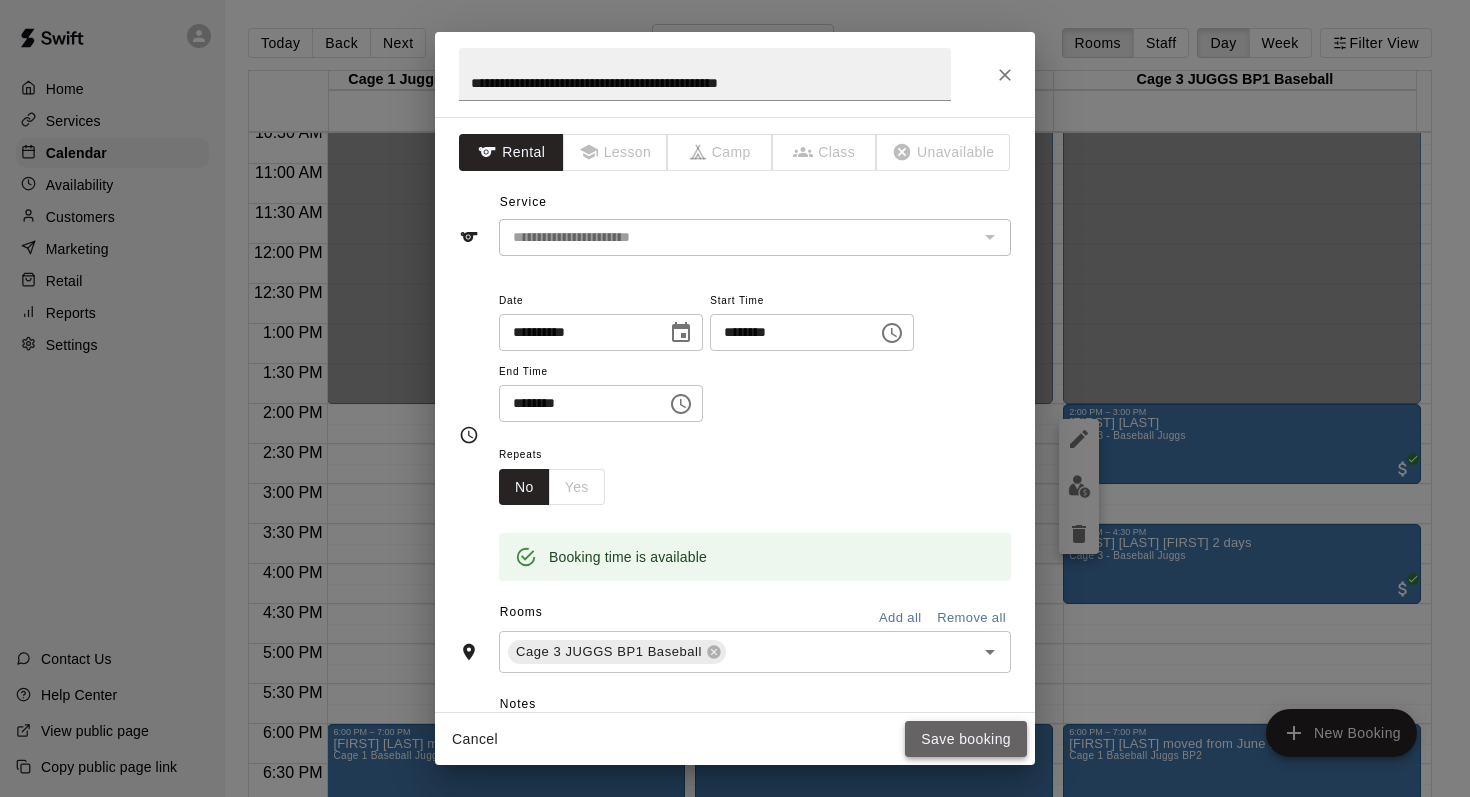 click on "Save booking" at bounding box center (966, 739) 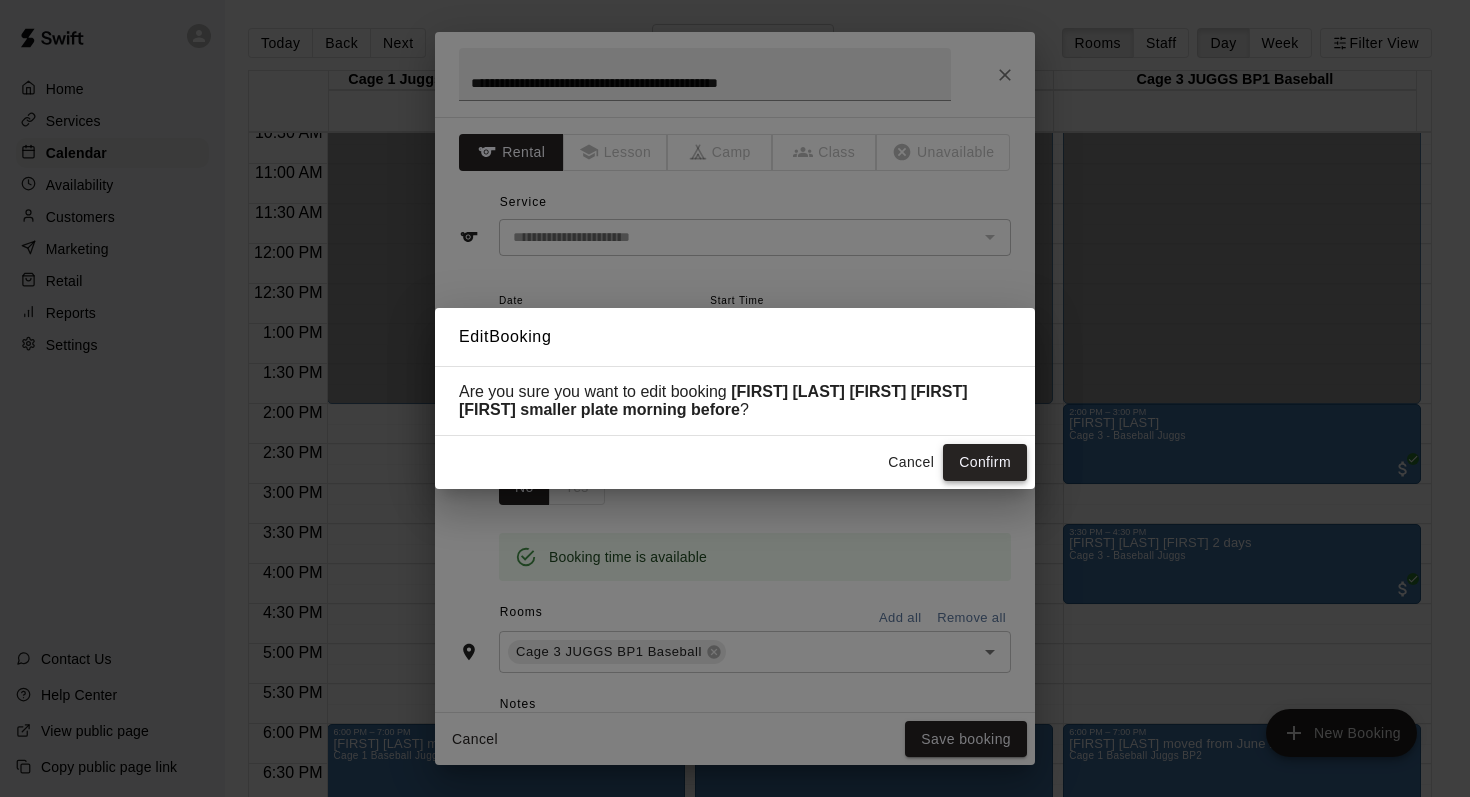click on "Confirm" at bounding box center (985, 462) 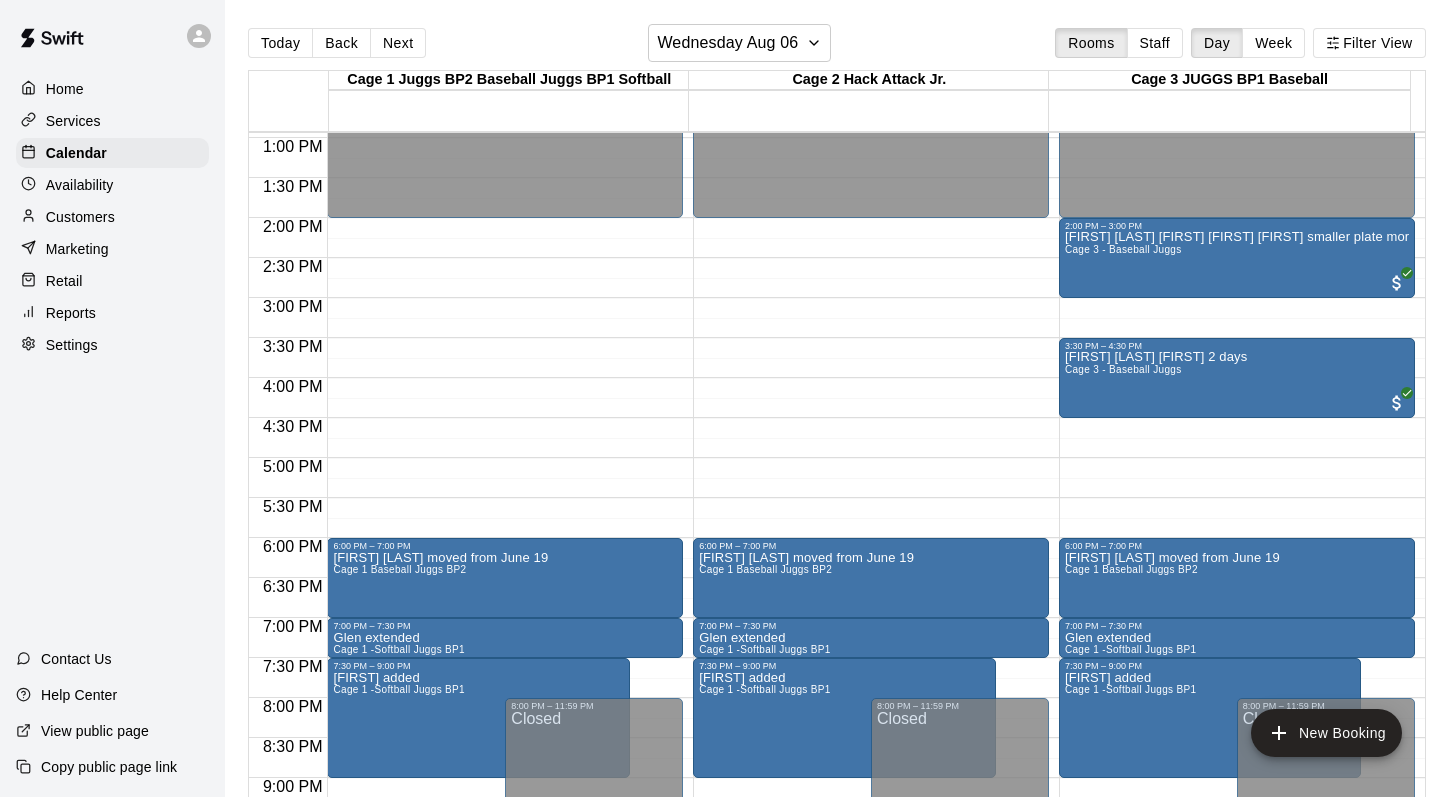 scroll, scrollTop: 1150, scrollLeft: 0, axis: vertical 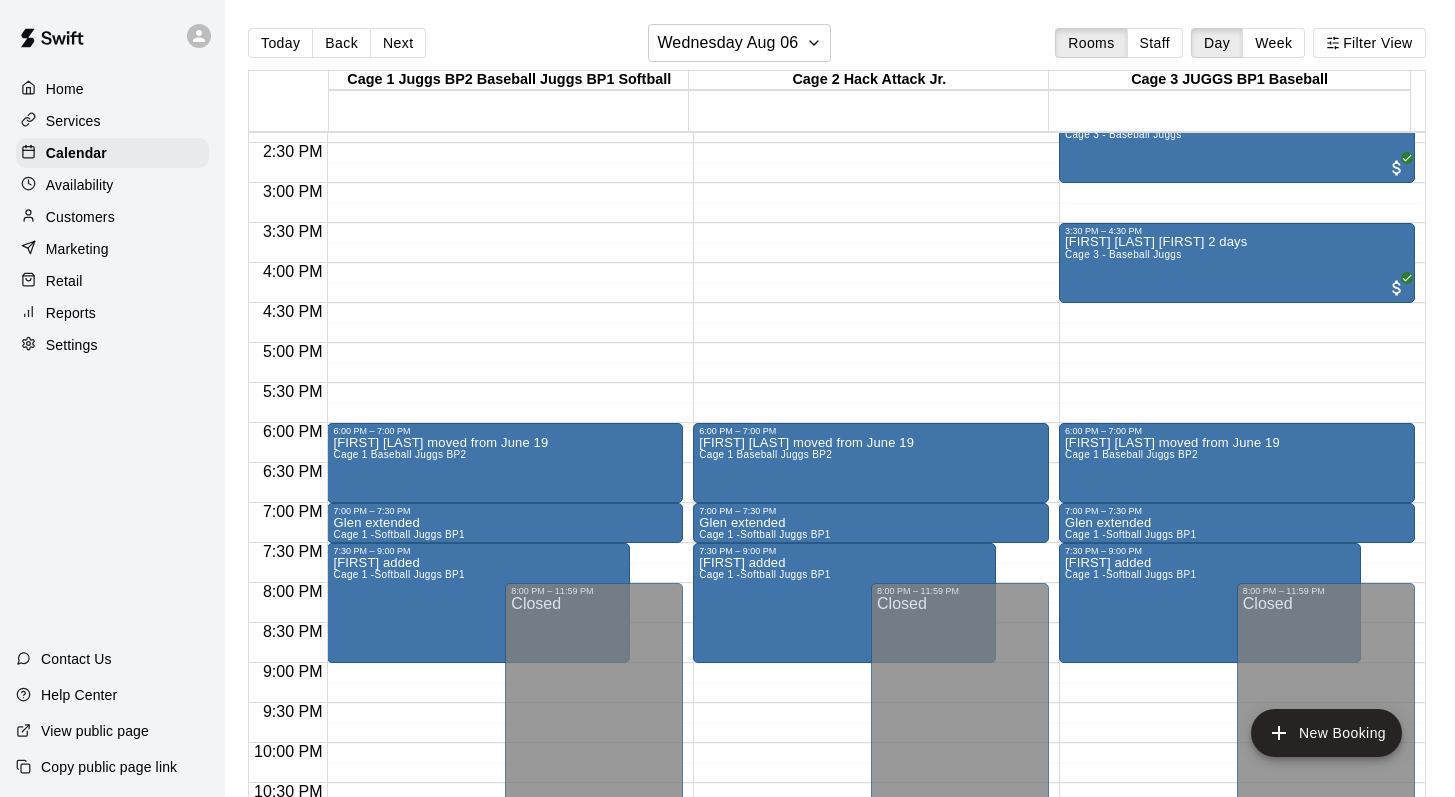click on "Customers" at bounding box center [112, 217] 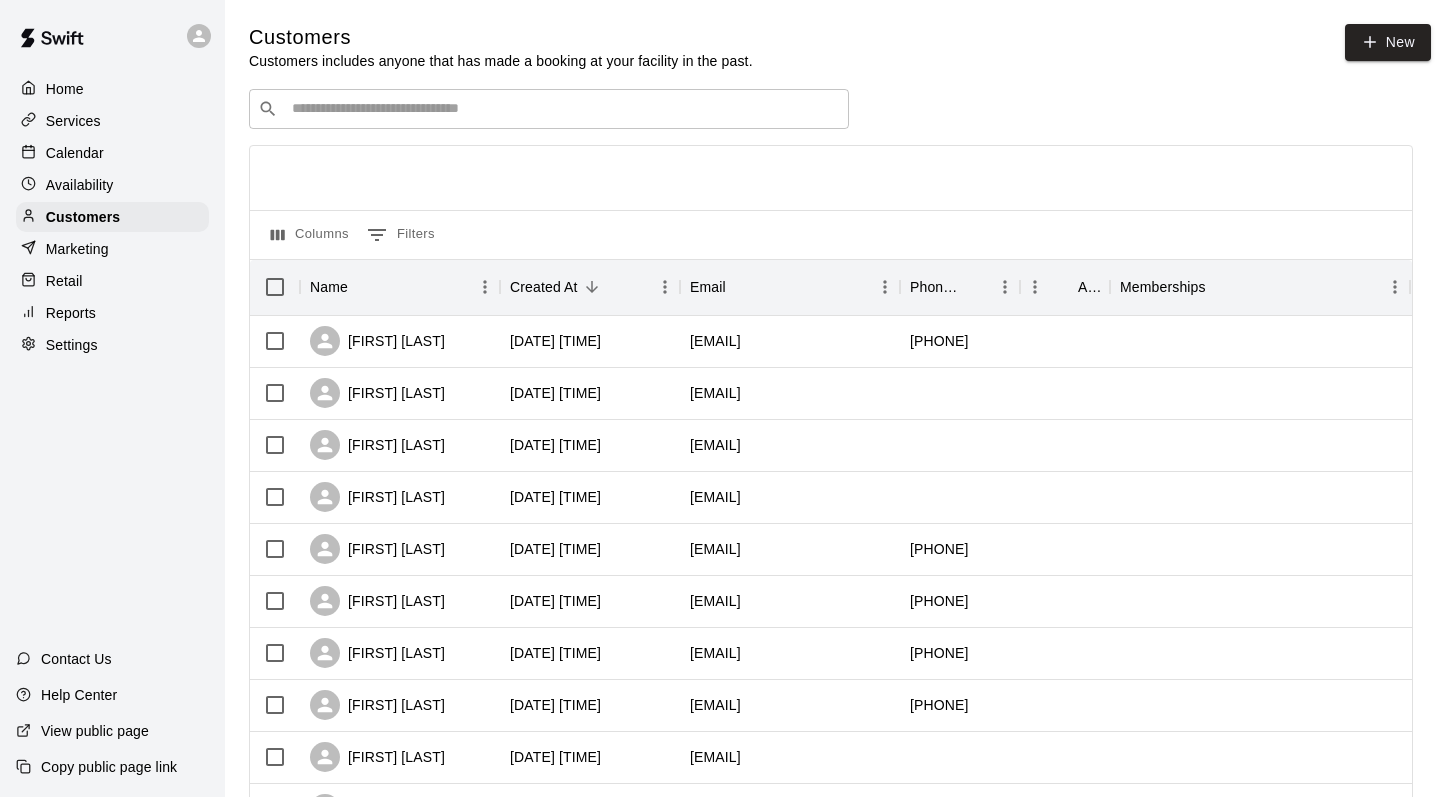 click at bounding box center (563, 109) 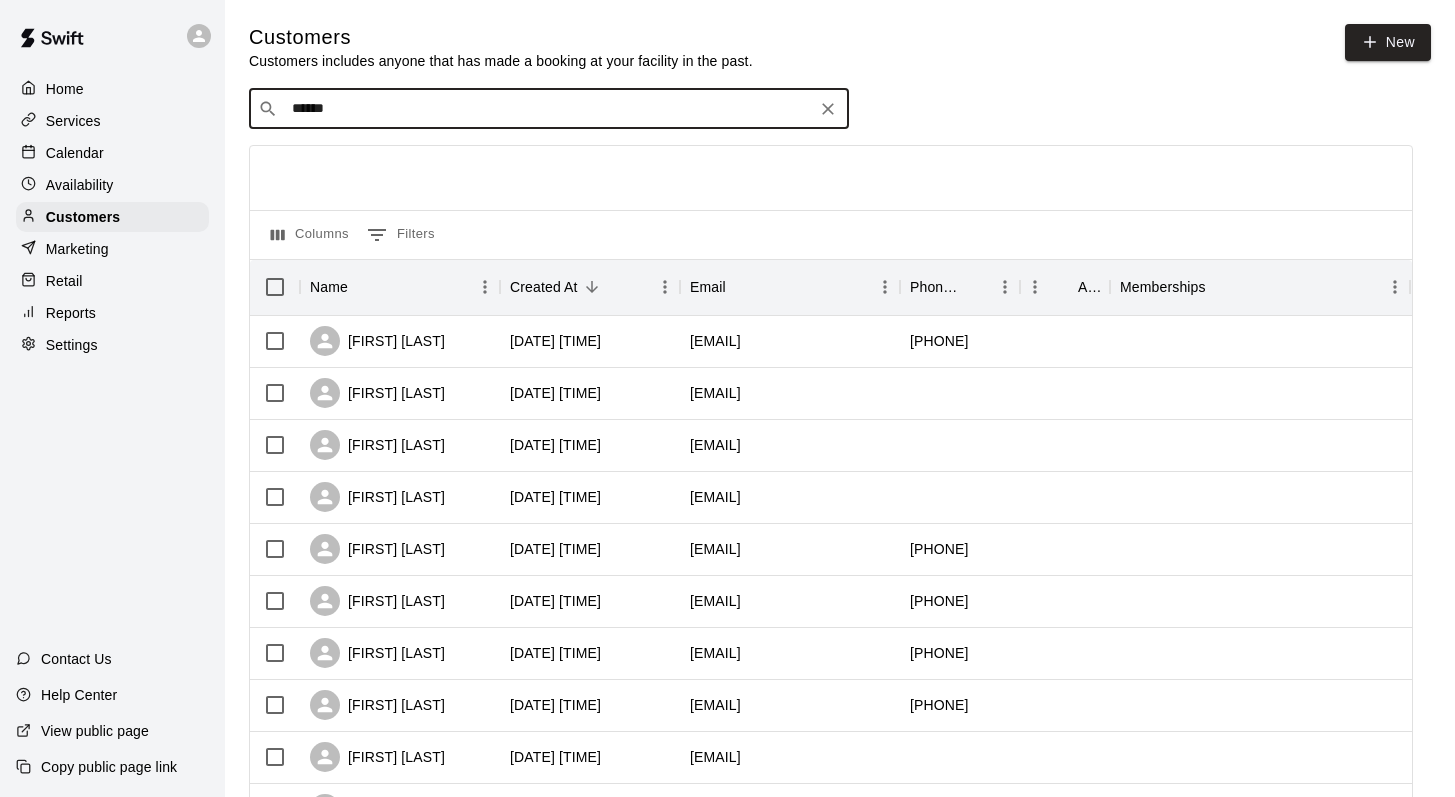 type on "*******" 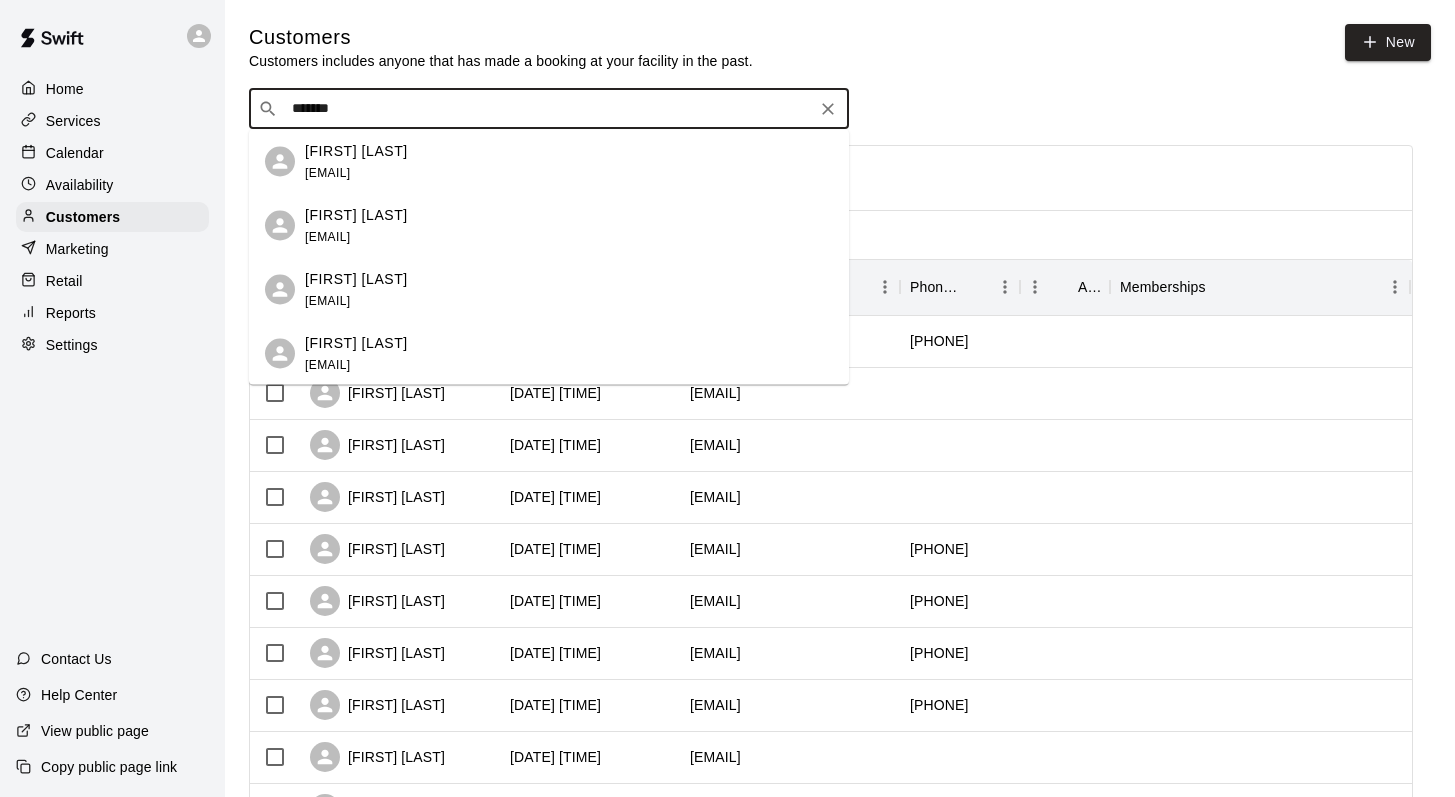 click on "[FIRST] [LAST]" at bounding box center [356, 214] 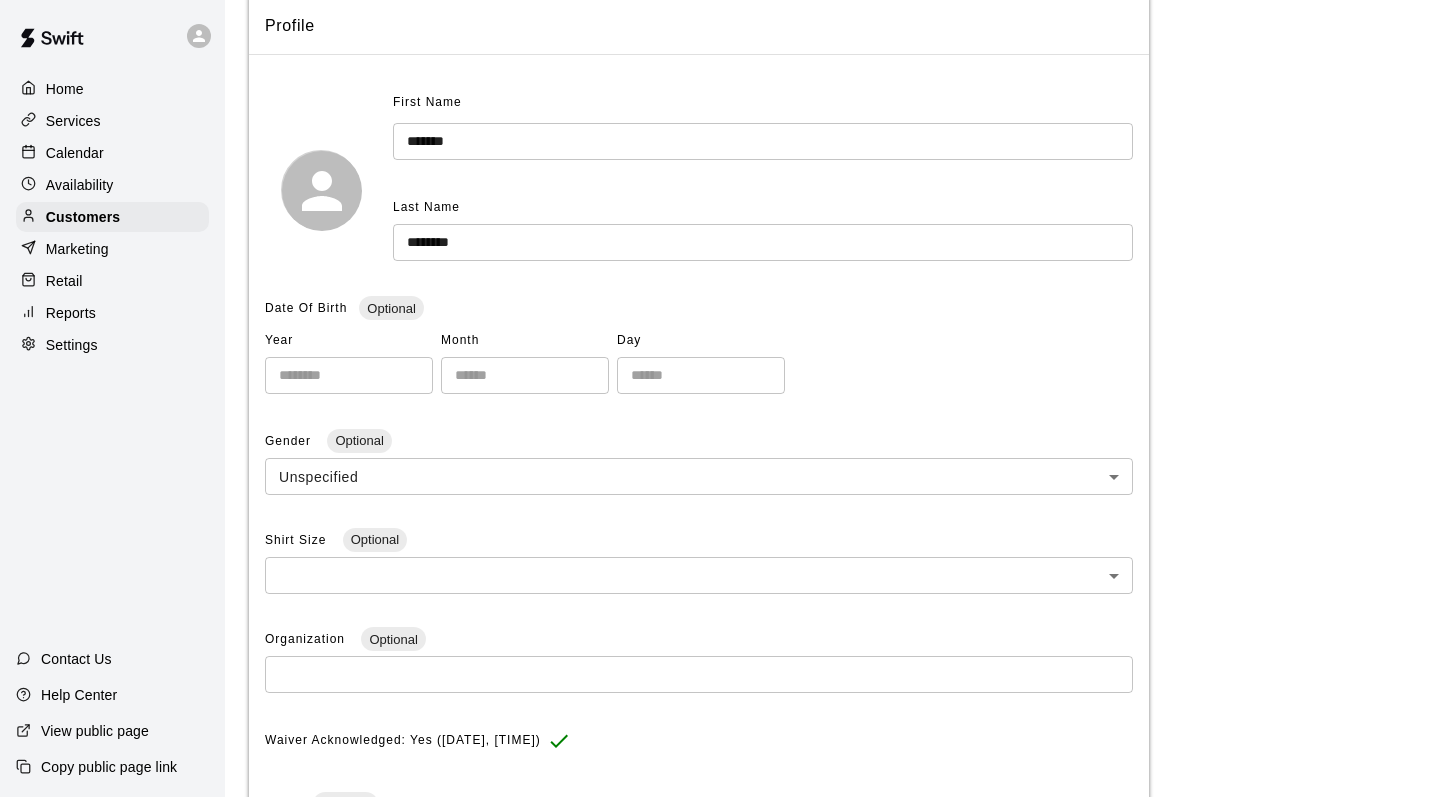 scroll, scrollTop: 14, scrollLeft: 0, axis: vertical 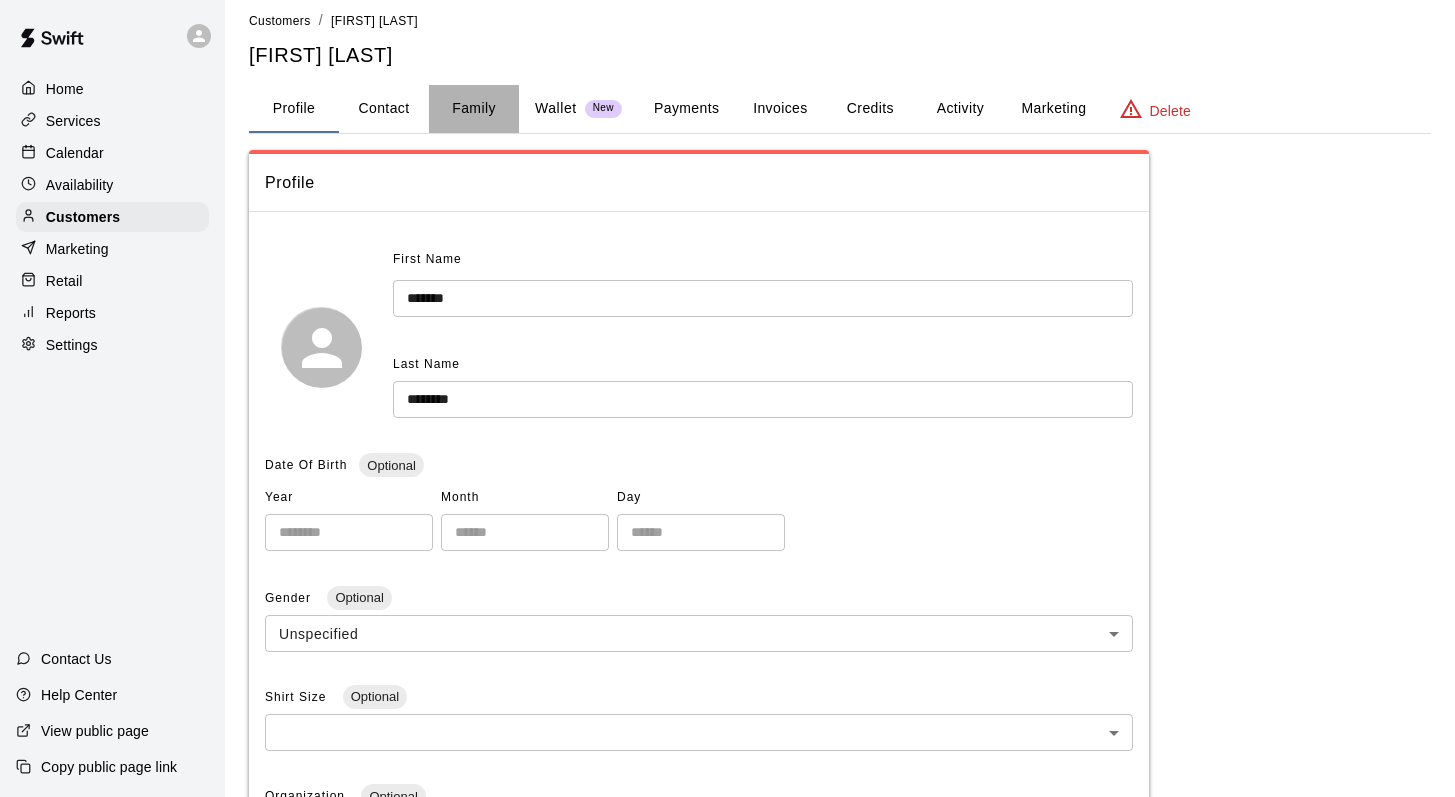 click on "Family" at bounding box center [474, 109] 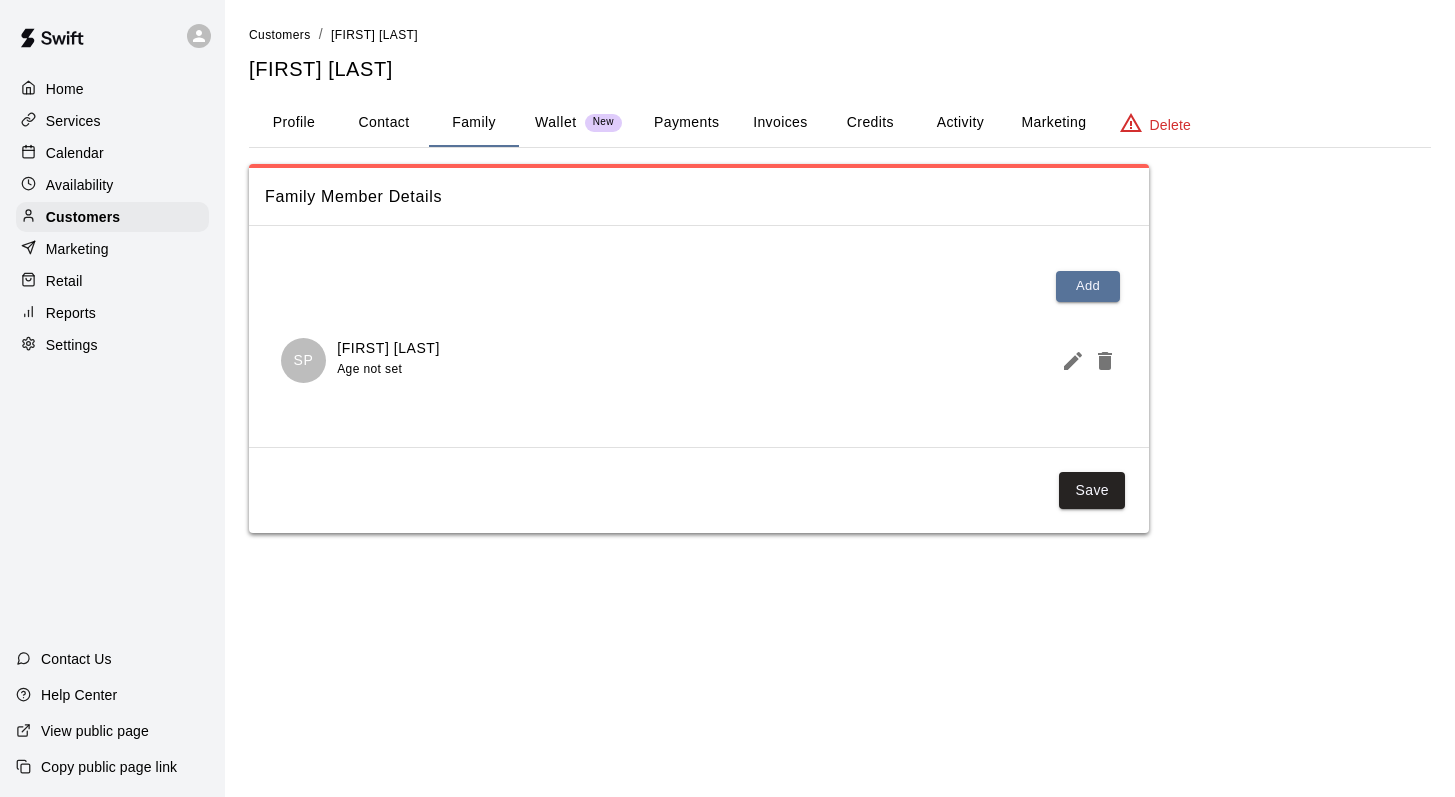 scroll, scrollTop: 0, scrollLeft: 0, axis: both 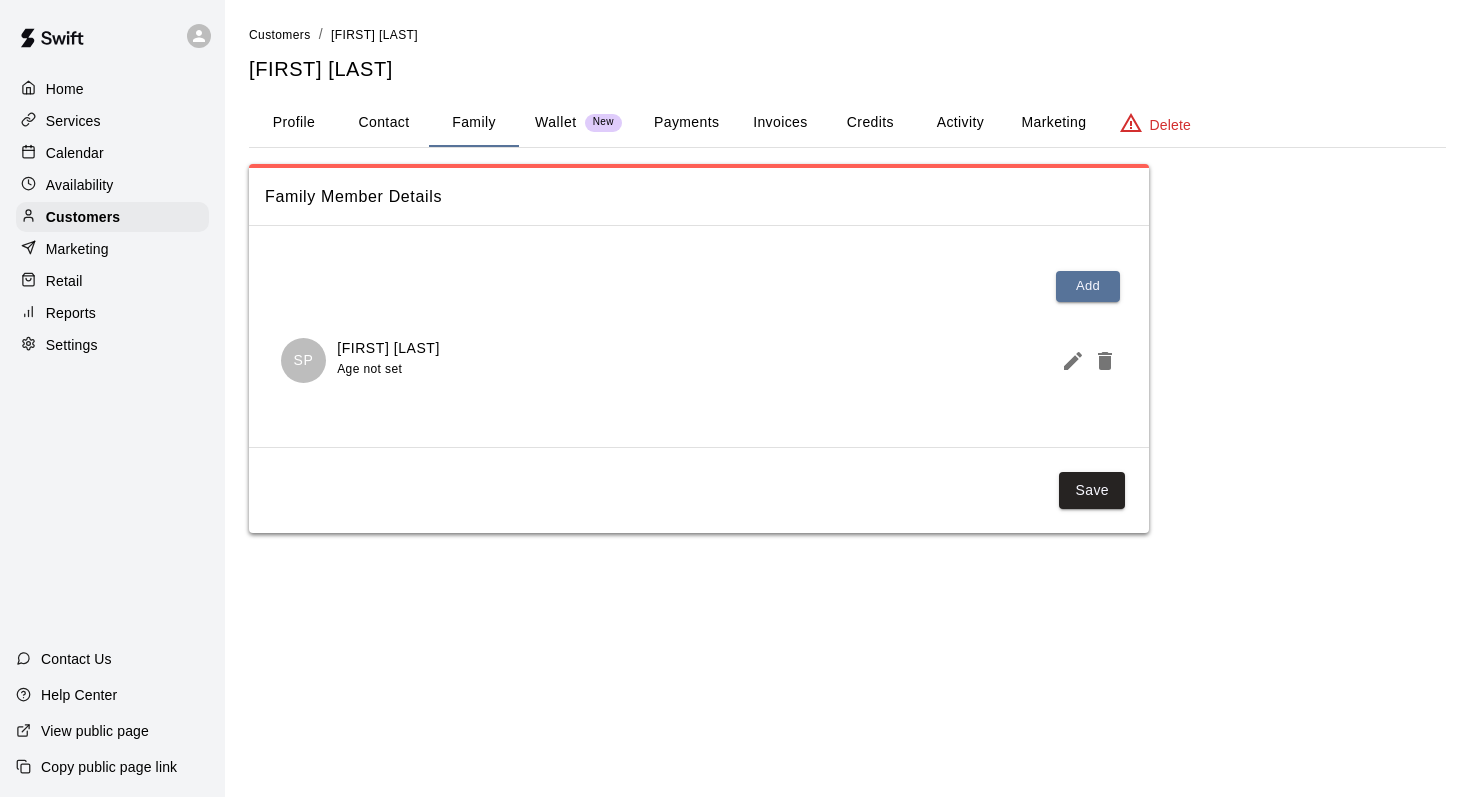 click on "Activity" at bounding box center (960, 123) 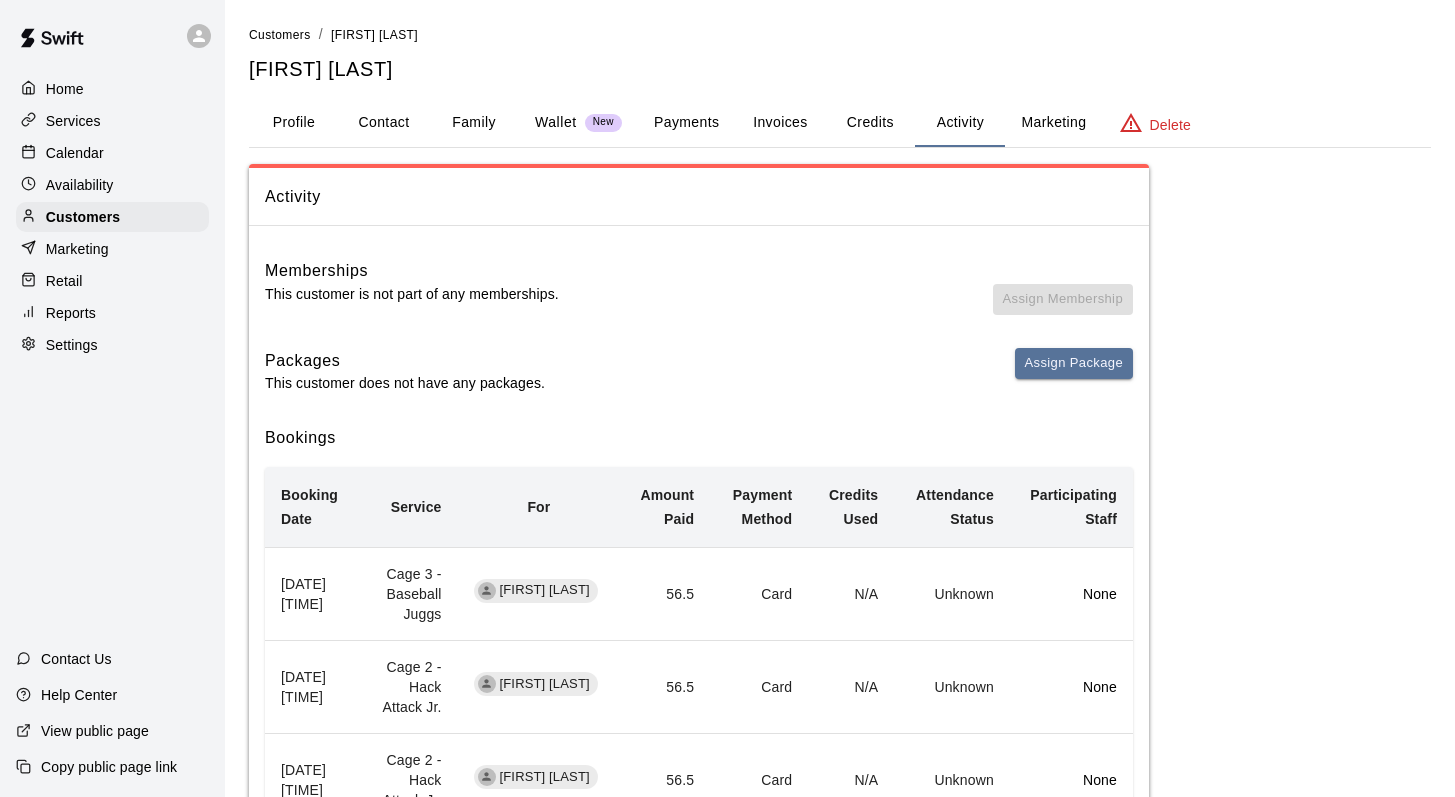 scroll, scrollTop: 185, scrollLeft: 0, axis: vertical 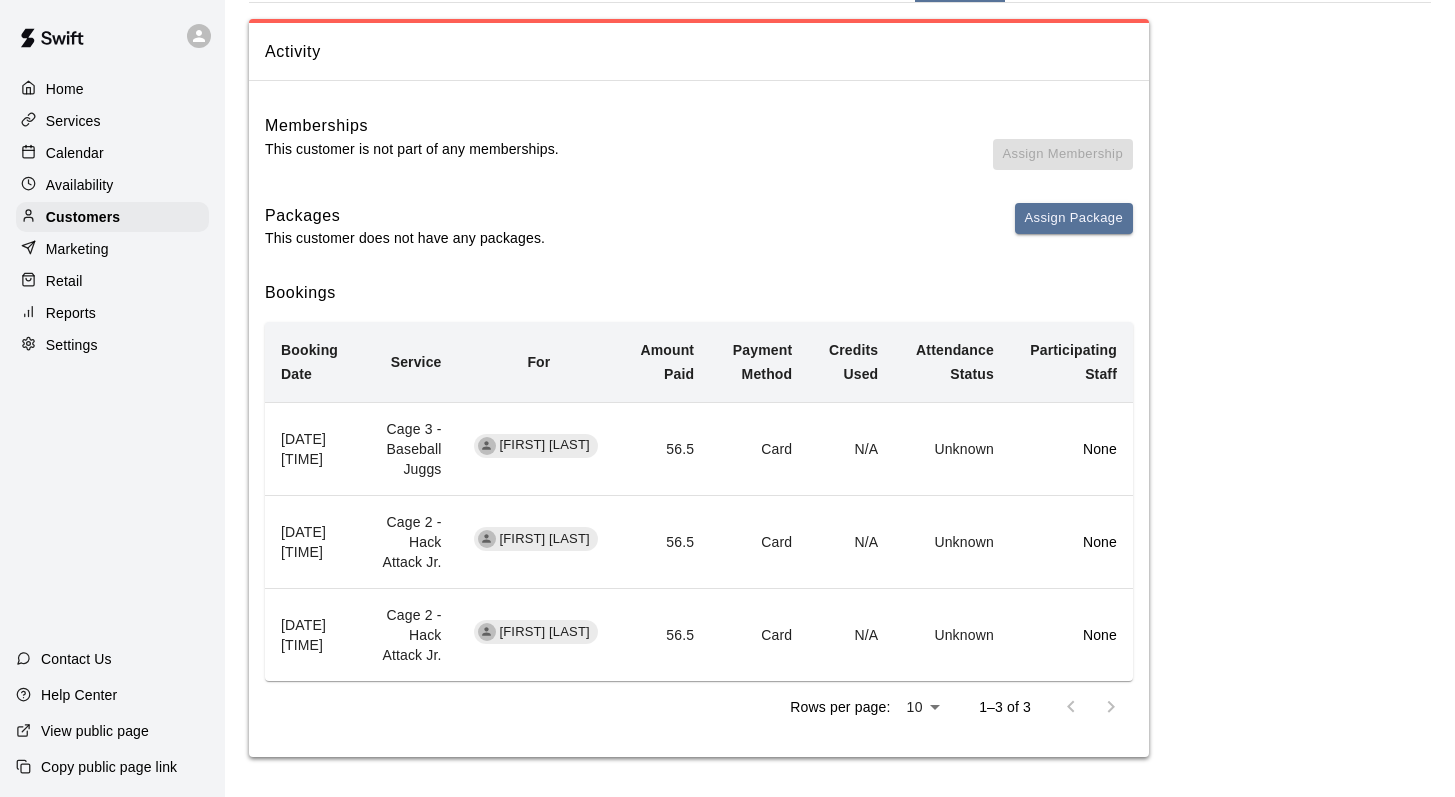 click on "Calendar" at bounding box center [75, 153] 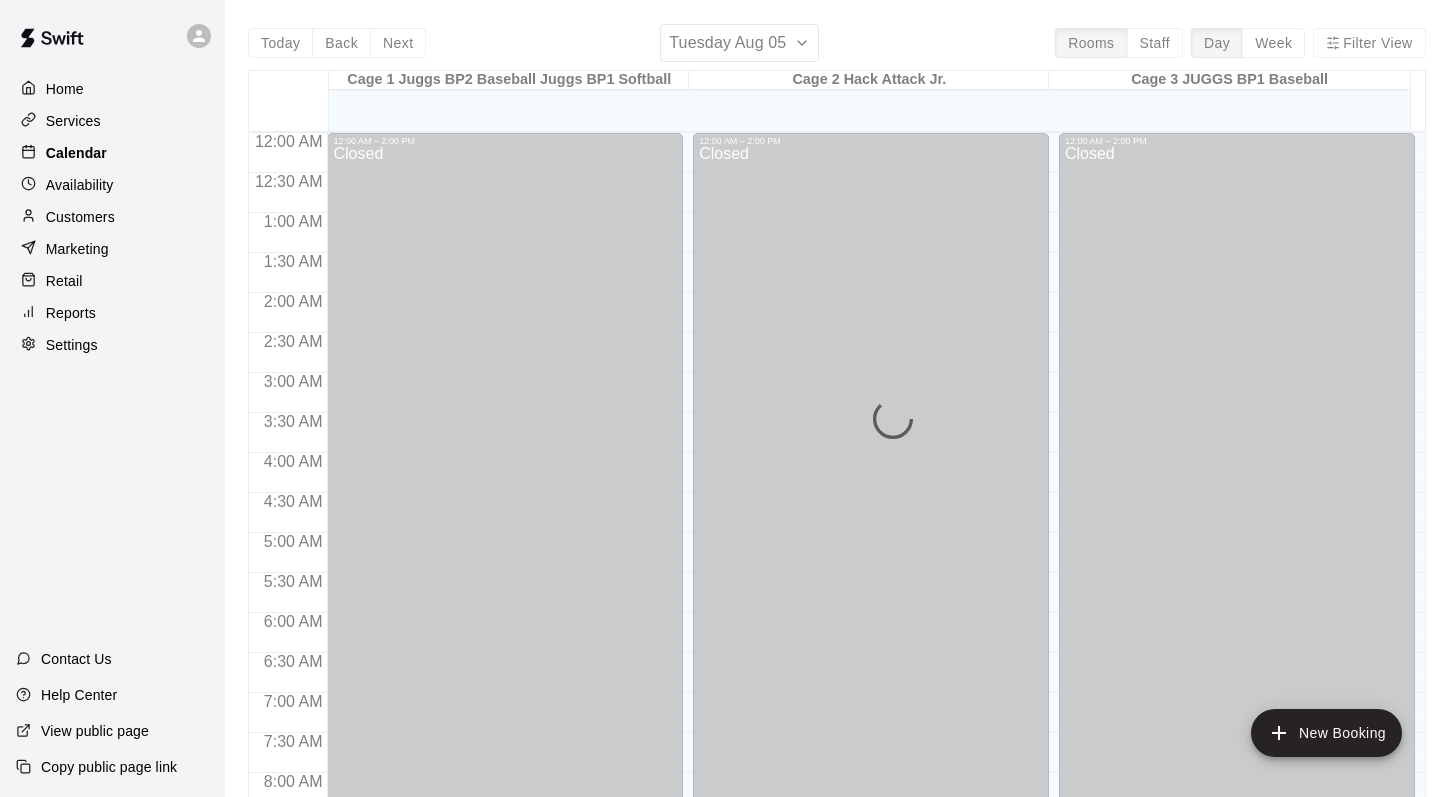 scroll, scrollTop: 1174, scrollLeft: 0, axis: vertical 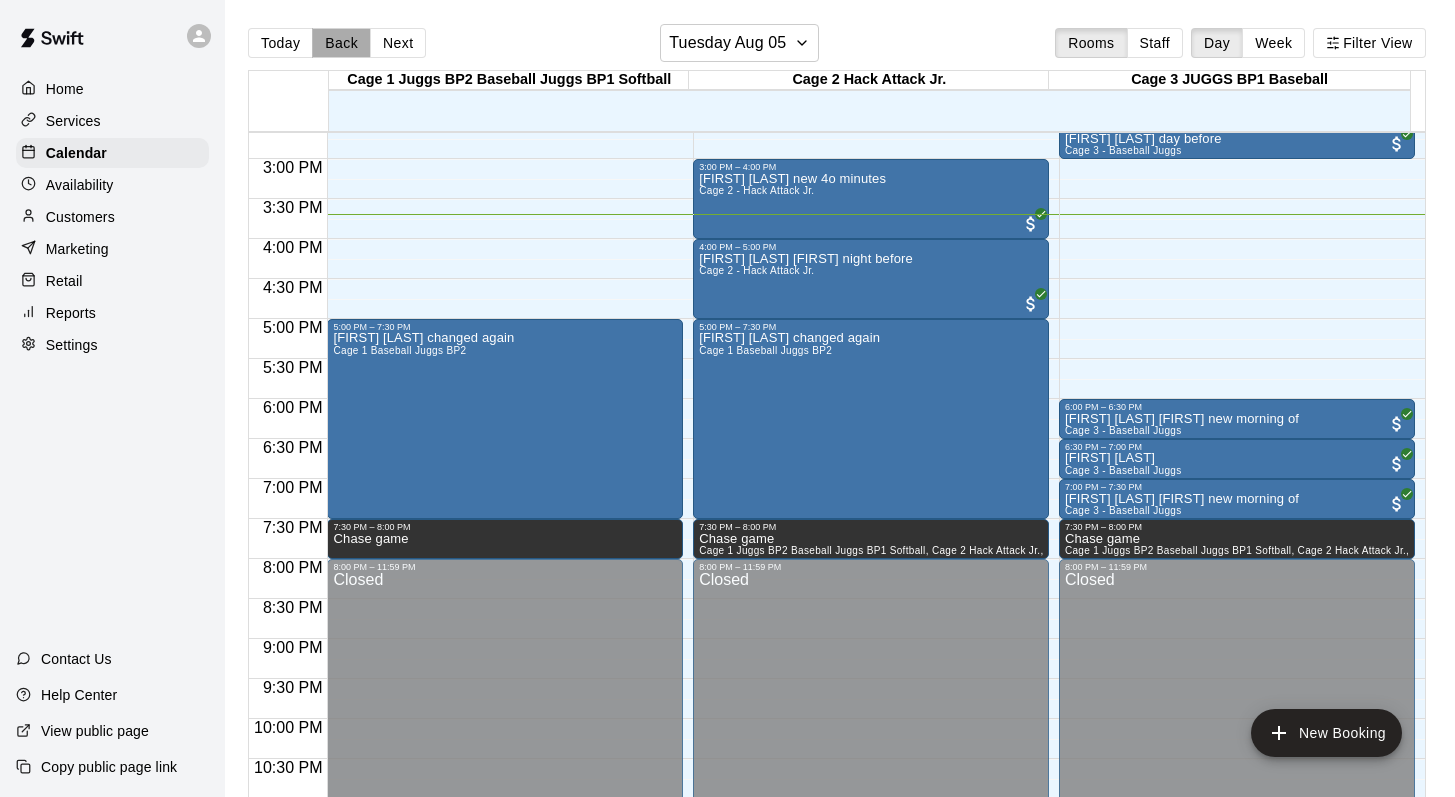 click on "Back" at bounding box center [341, 43] 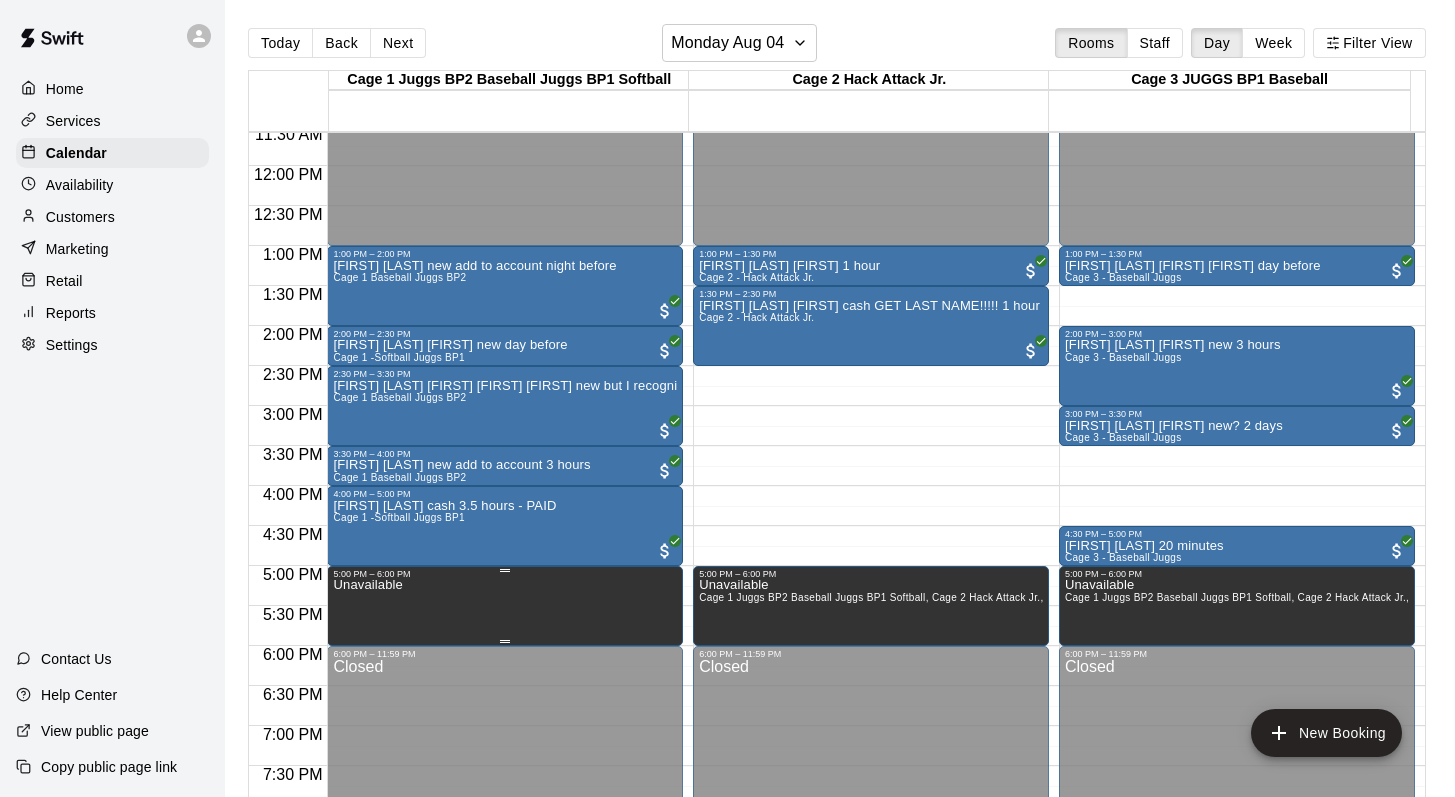 scroll, scrollTop: 910, scrollLeft: 0, axis: vertical 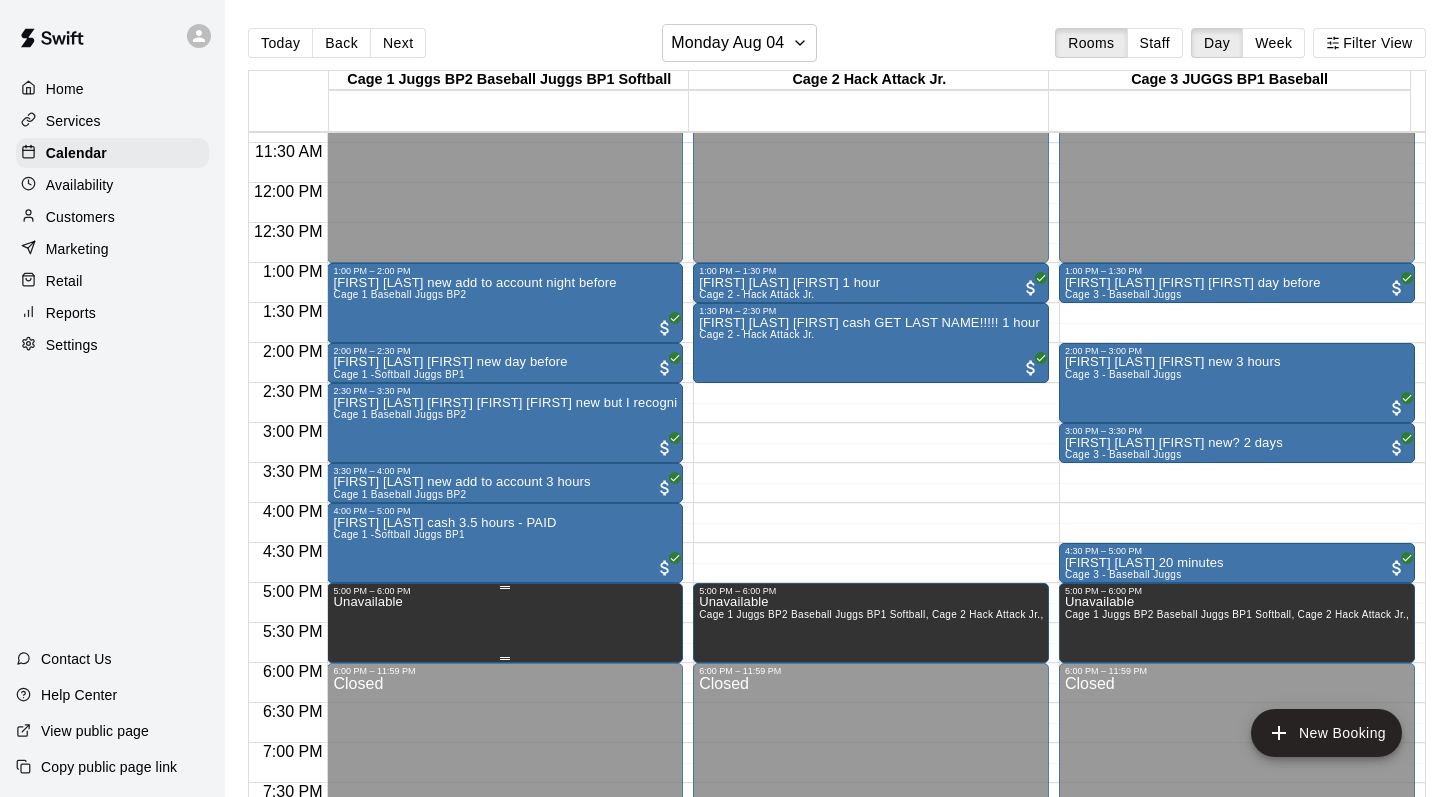 click on "Unavailable" at bounding box center [367, 994] 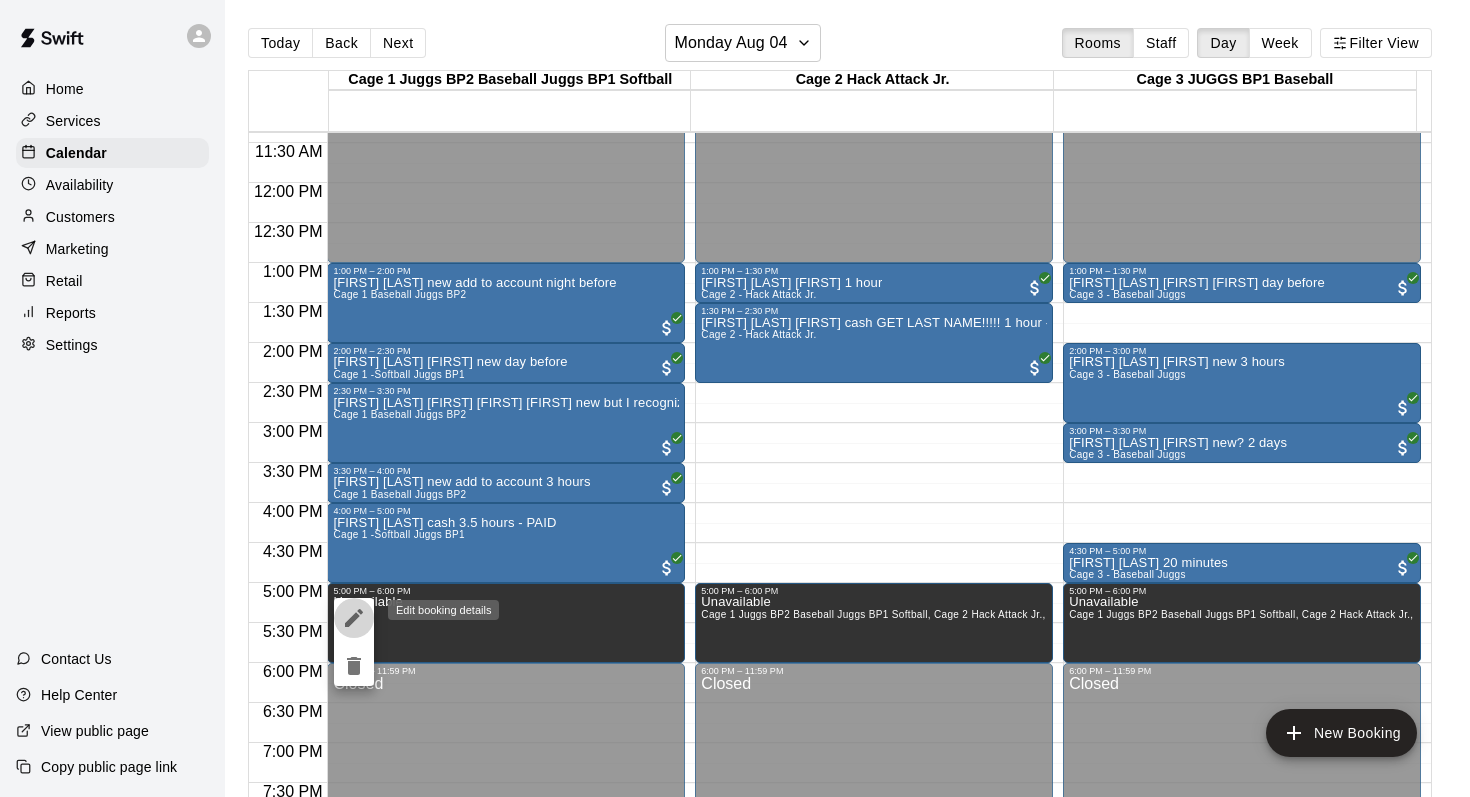 click 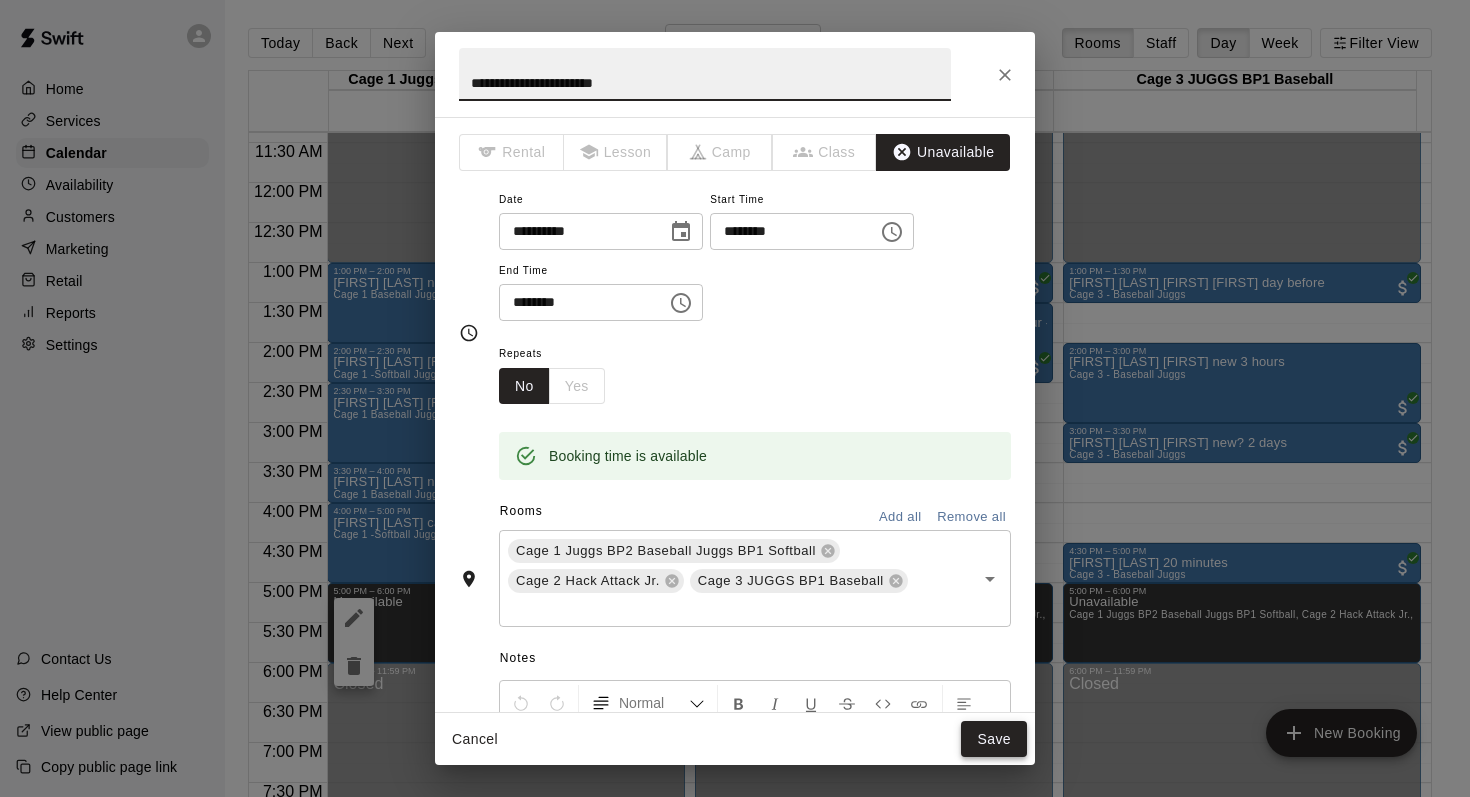 type on "**********" 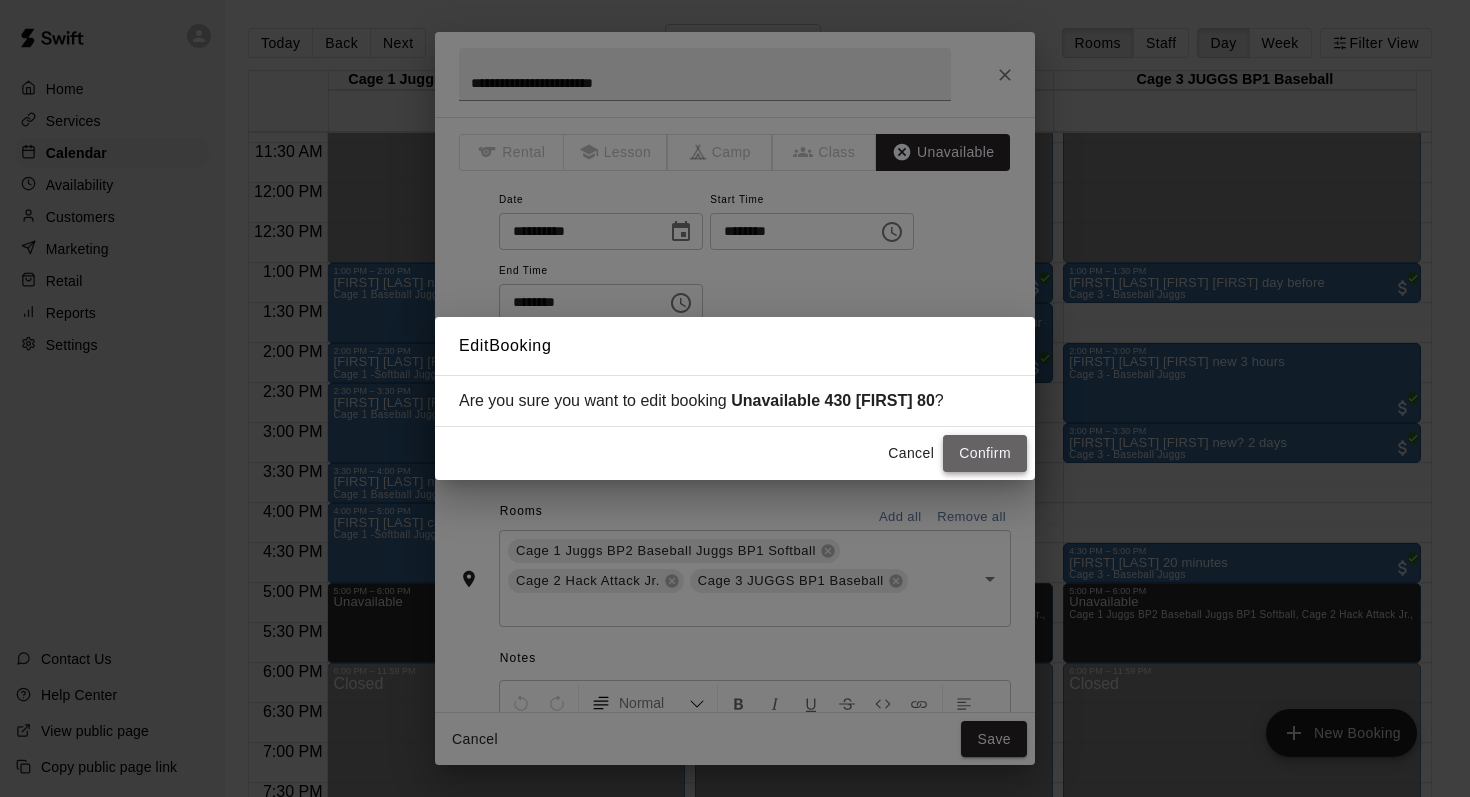 click on "Confirm" at bounding box center (985, 453) 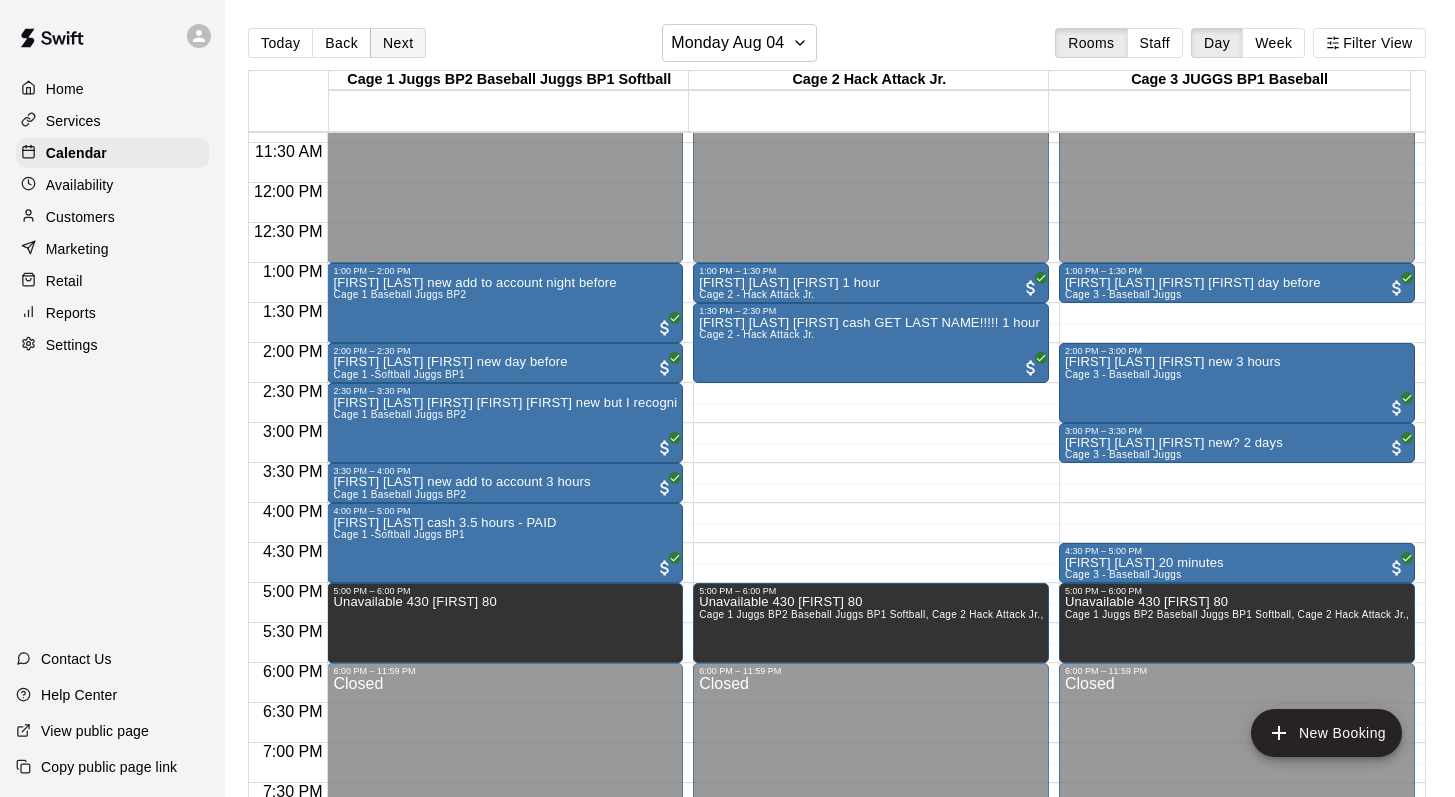 click on "Next" at bounding box center [398, 43] 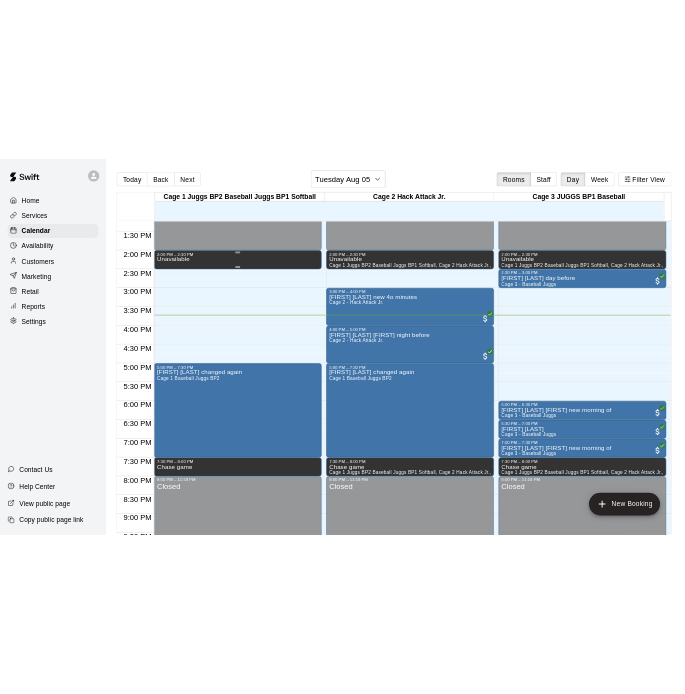 scroll, scrollTop: 1106, scrollLeft: 0, axis: vertical 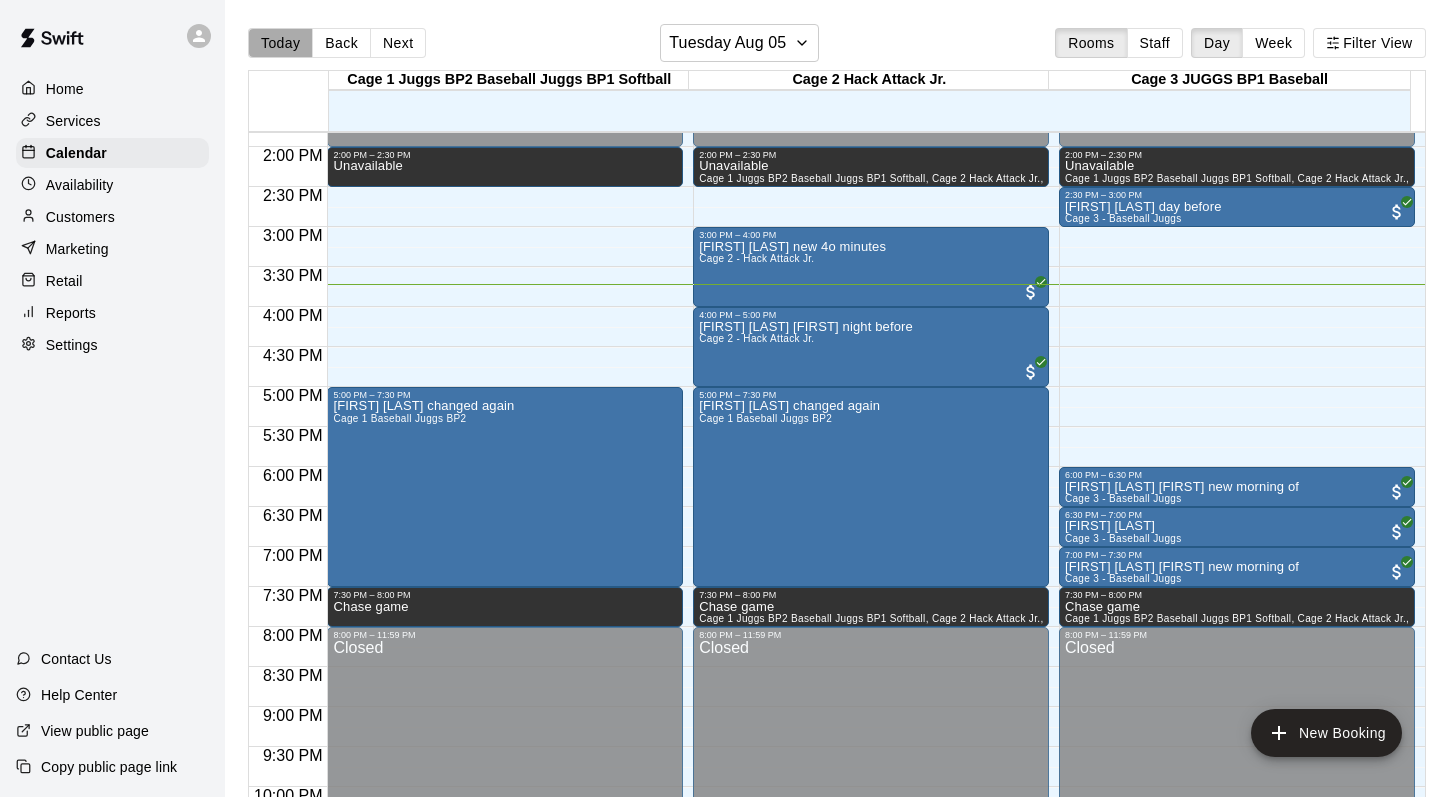 click on "Today" at bounding box center (280, 43) 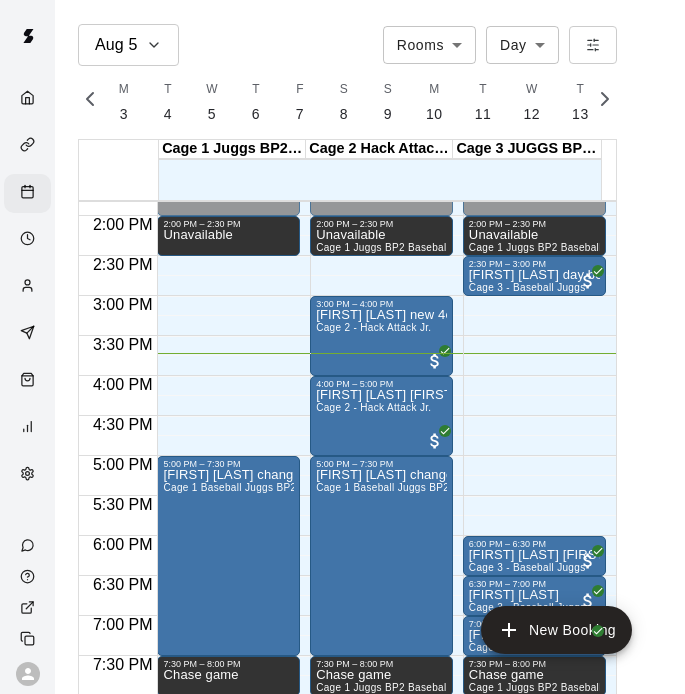 scroll, scrollTop: 0, scrollLeft: 8372, axis: horizontal 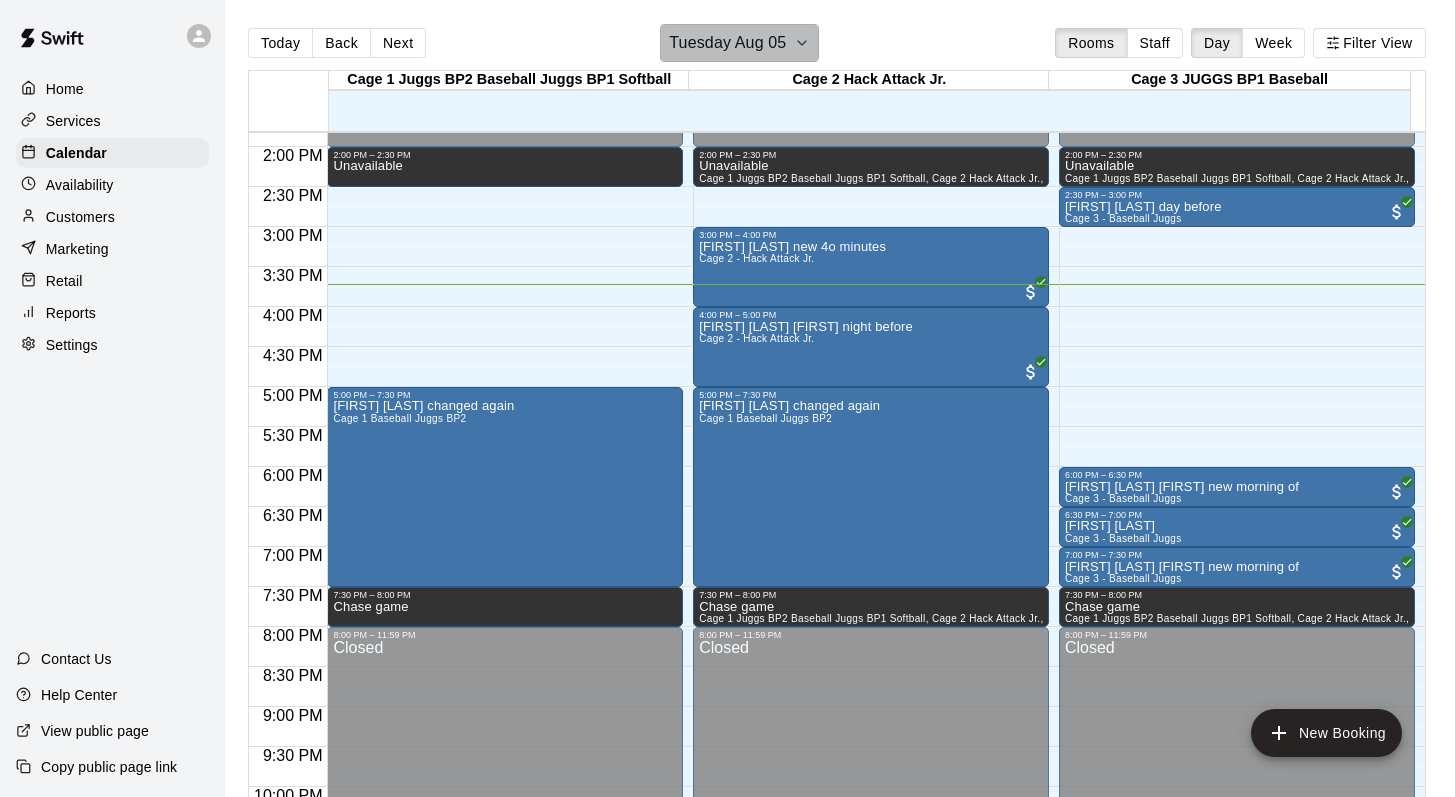 click 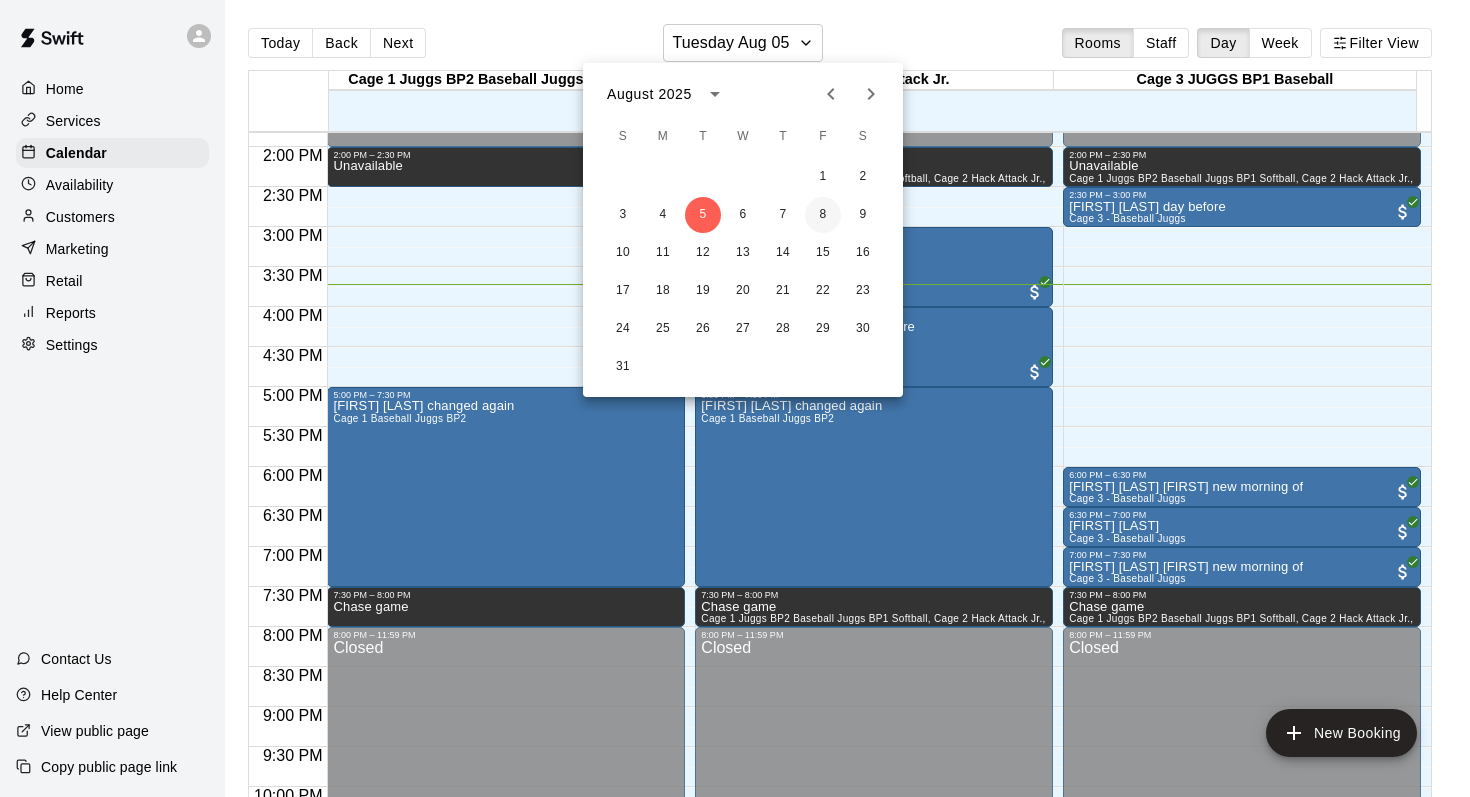 click on "8" at bounding box center (823, 215) 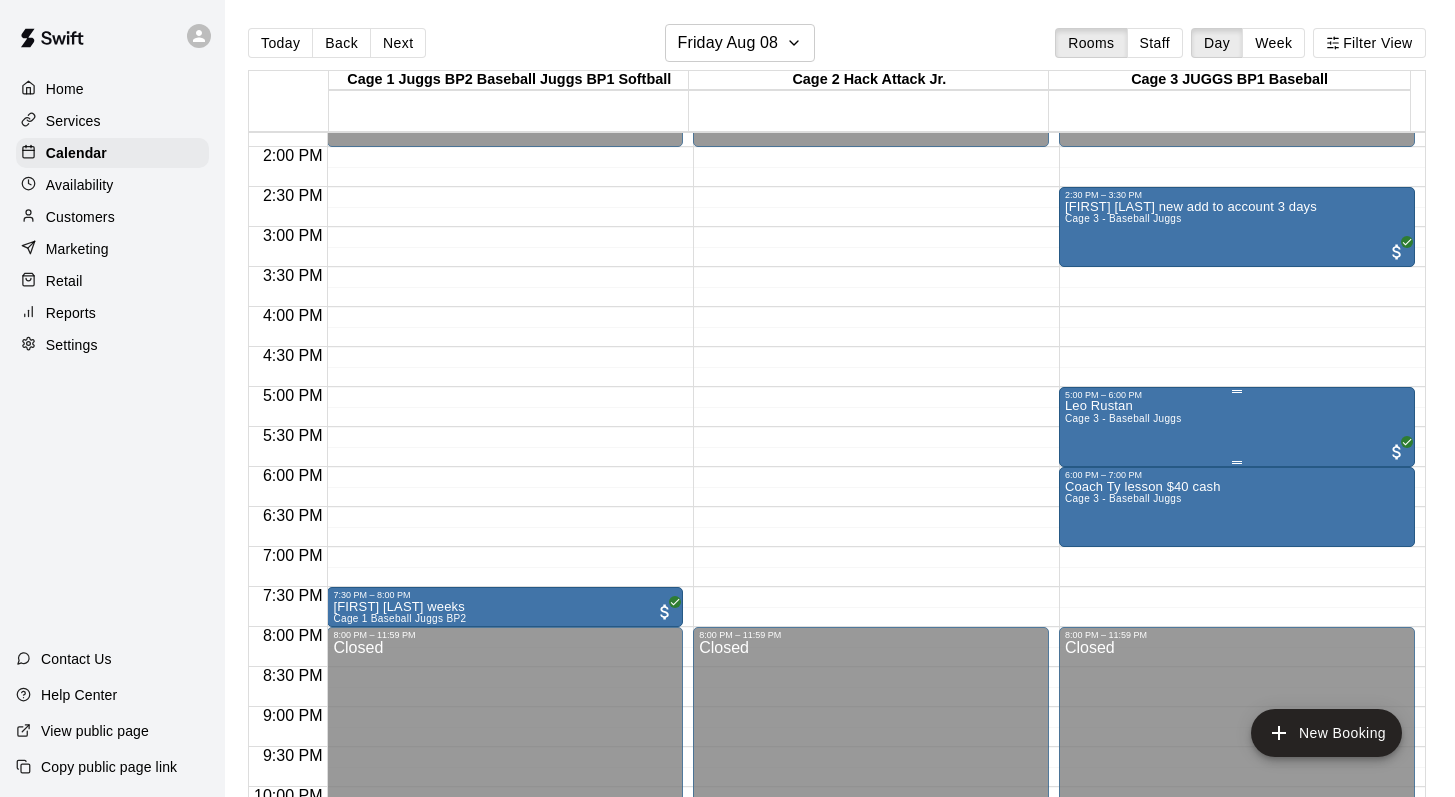 click on "[FIRST] [LAST] Cage 3 - Baseball Juggs" at bounding box center [1123, 798] 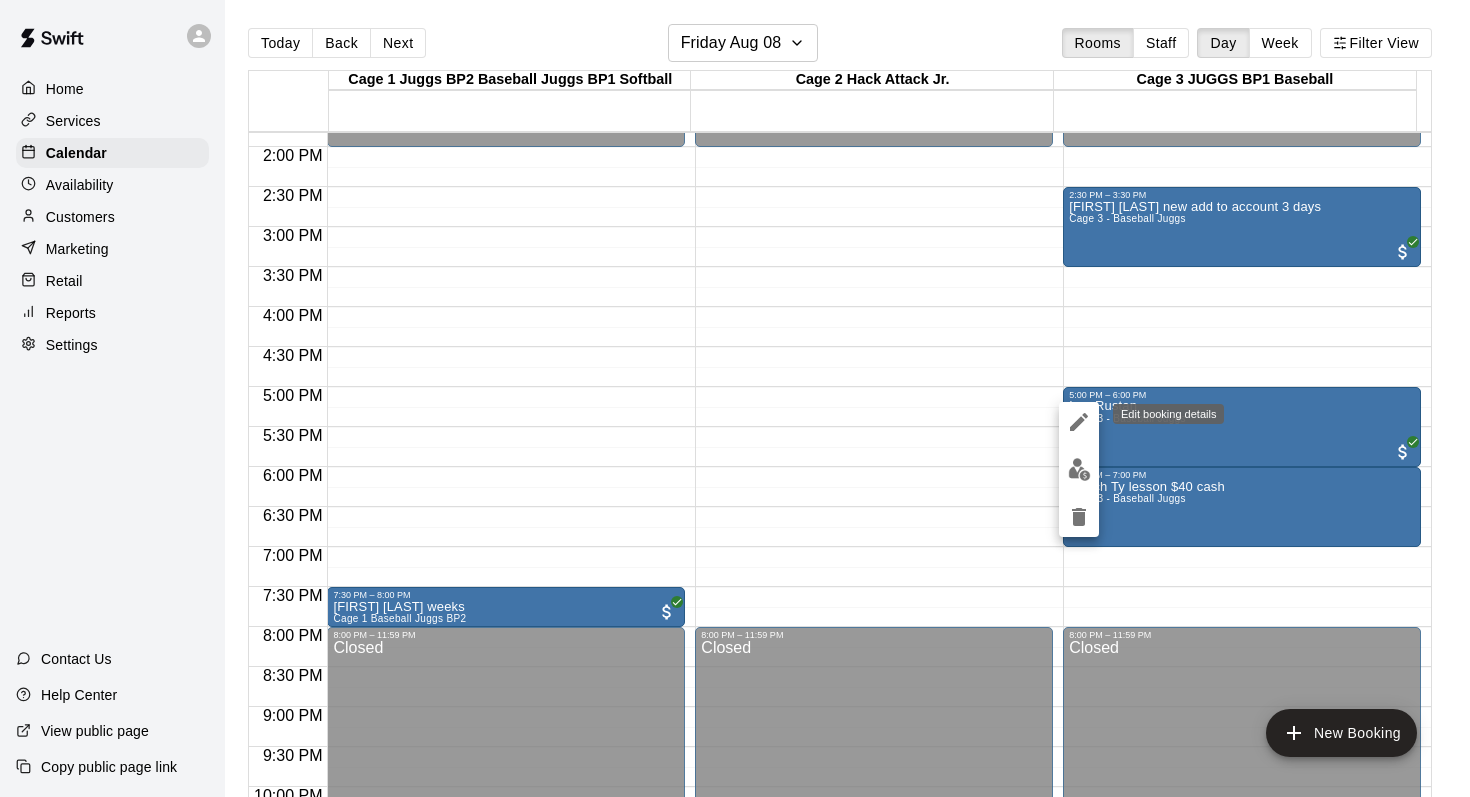 click 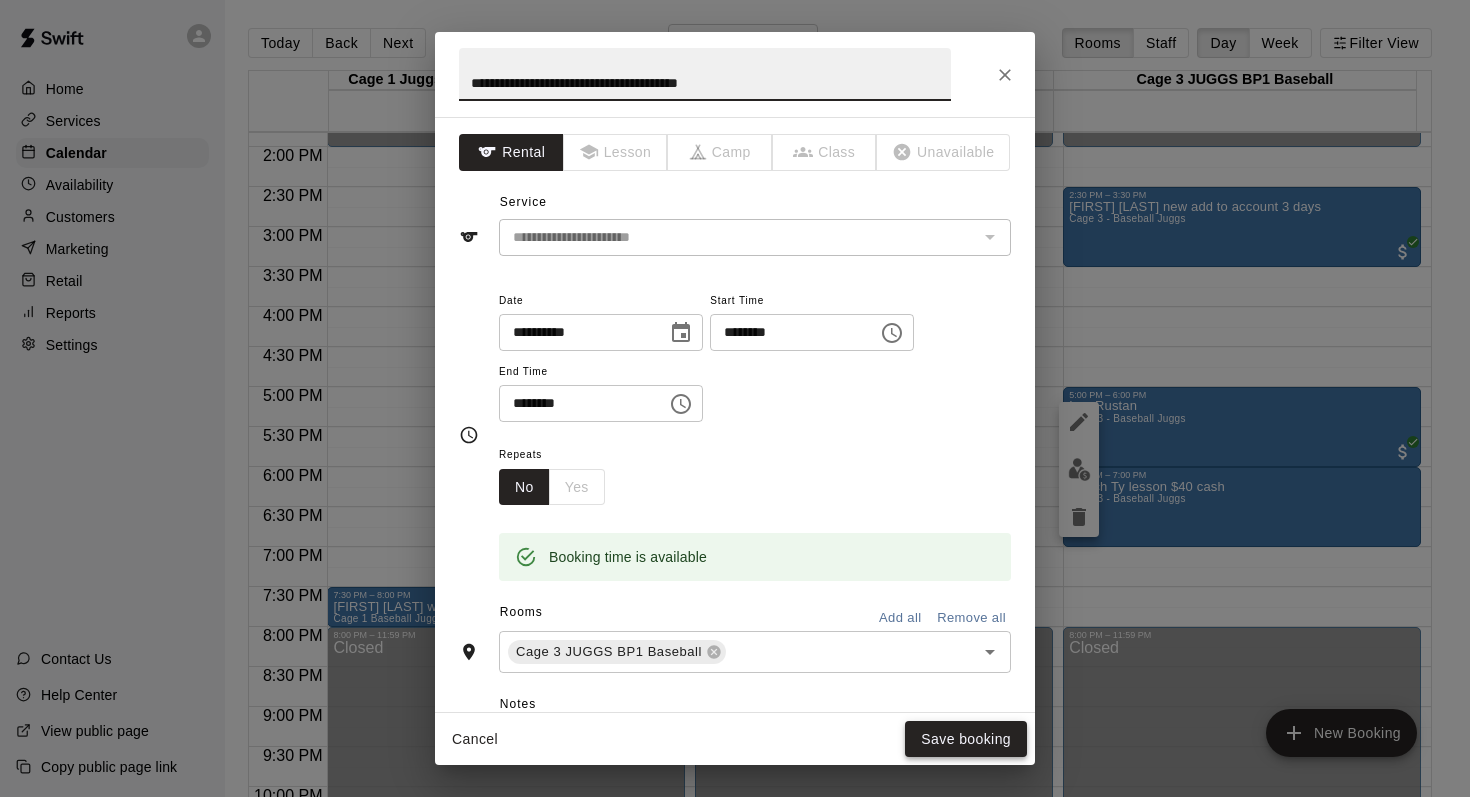 type on "**********" 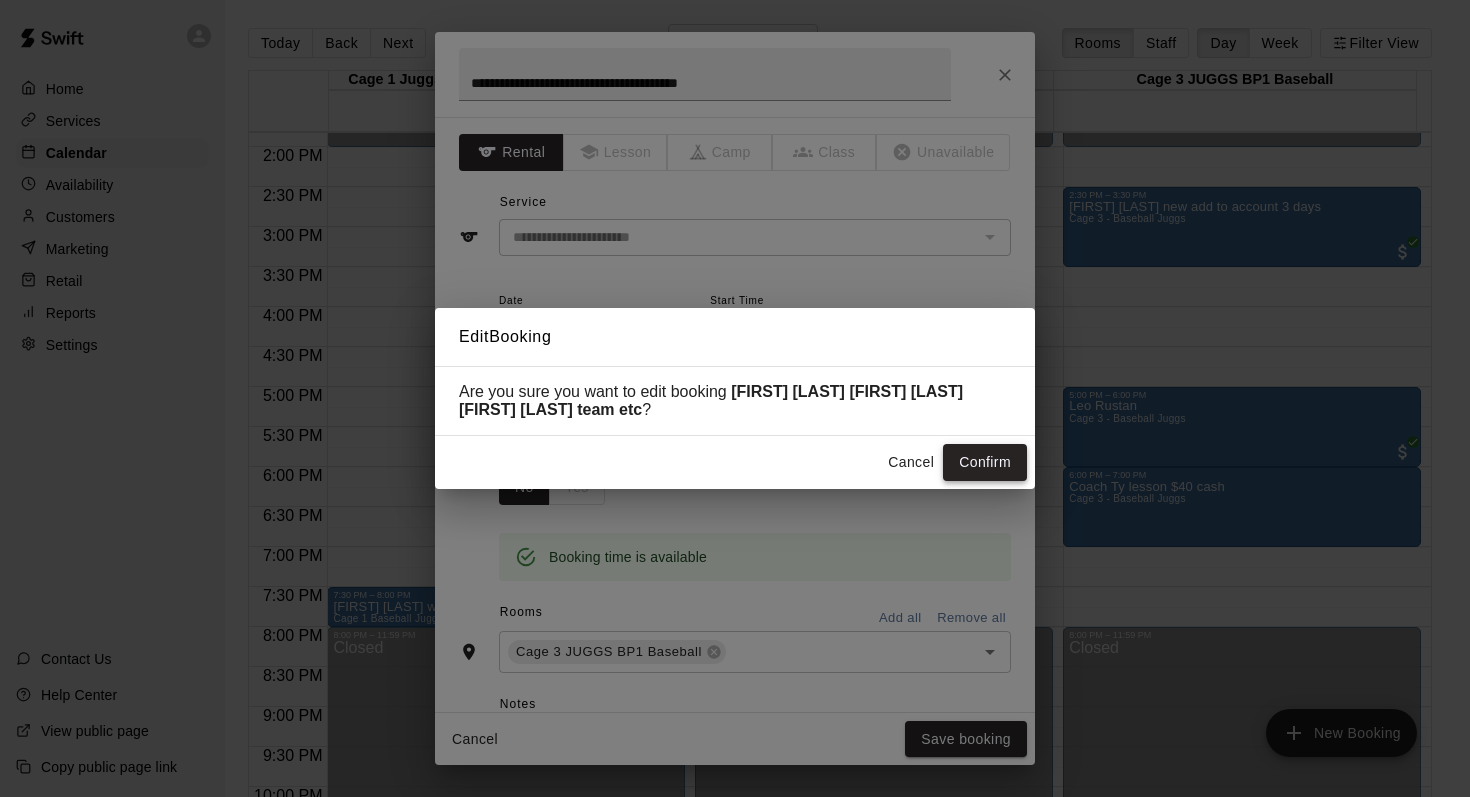 click on "Confirm" at bounding box center [985, 462] 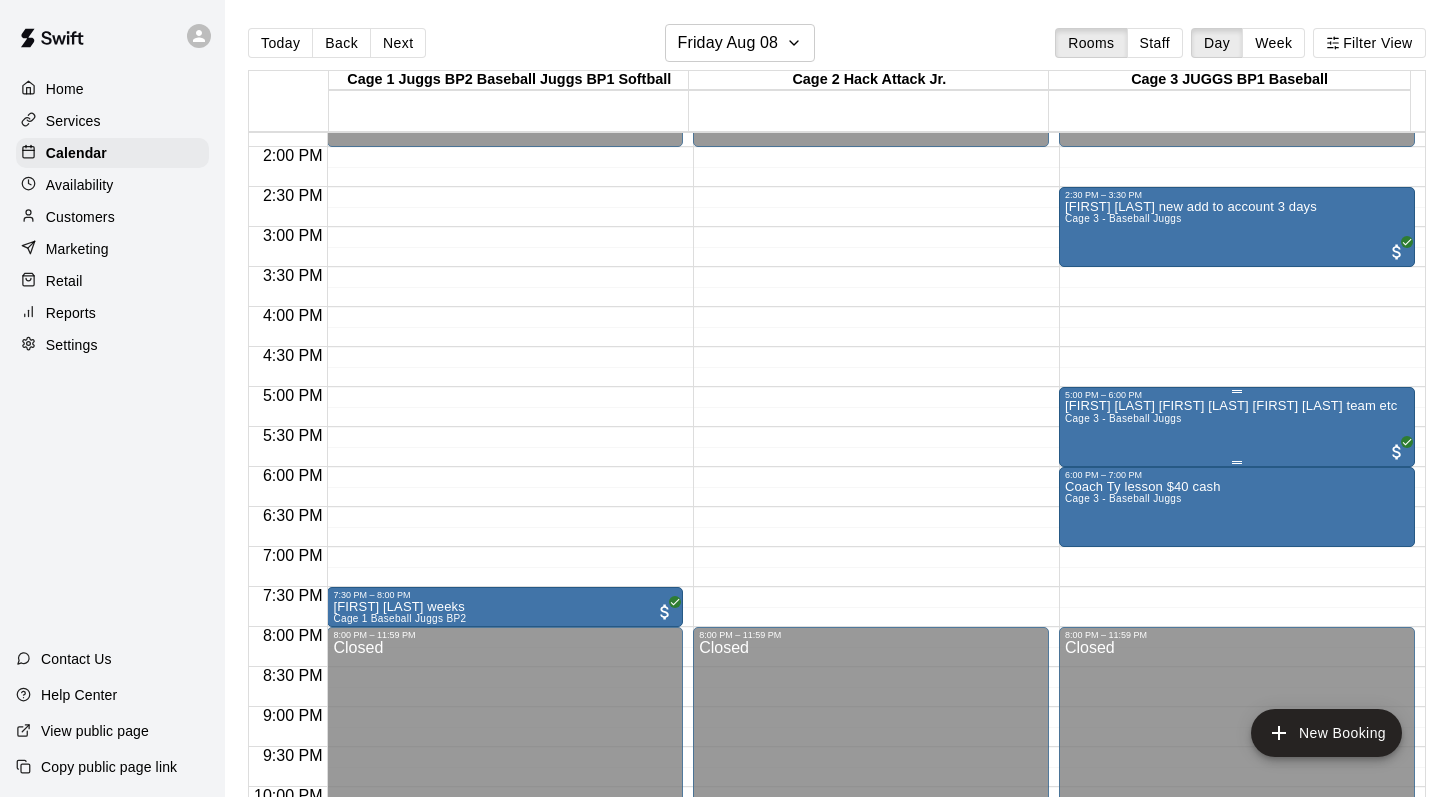 click on "[FIRST] [LAST] [FIRST] [LAST] [FIRST] [LAST] team etc Cage 3 - Baseball Juggs" at bounding box center (1231, 798) 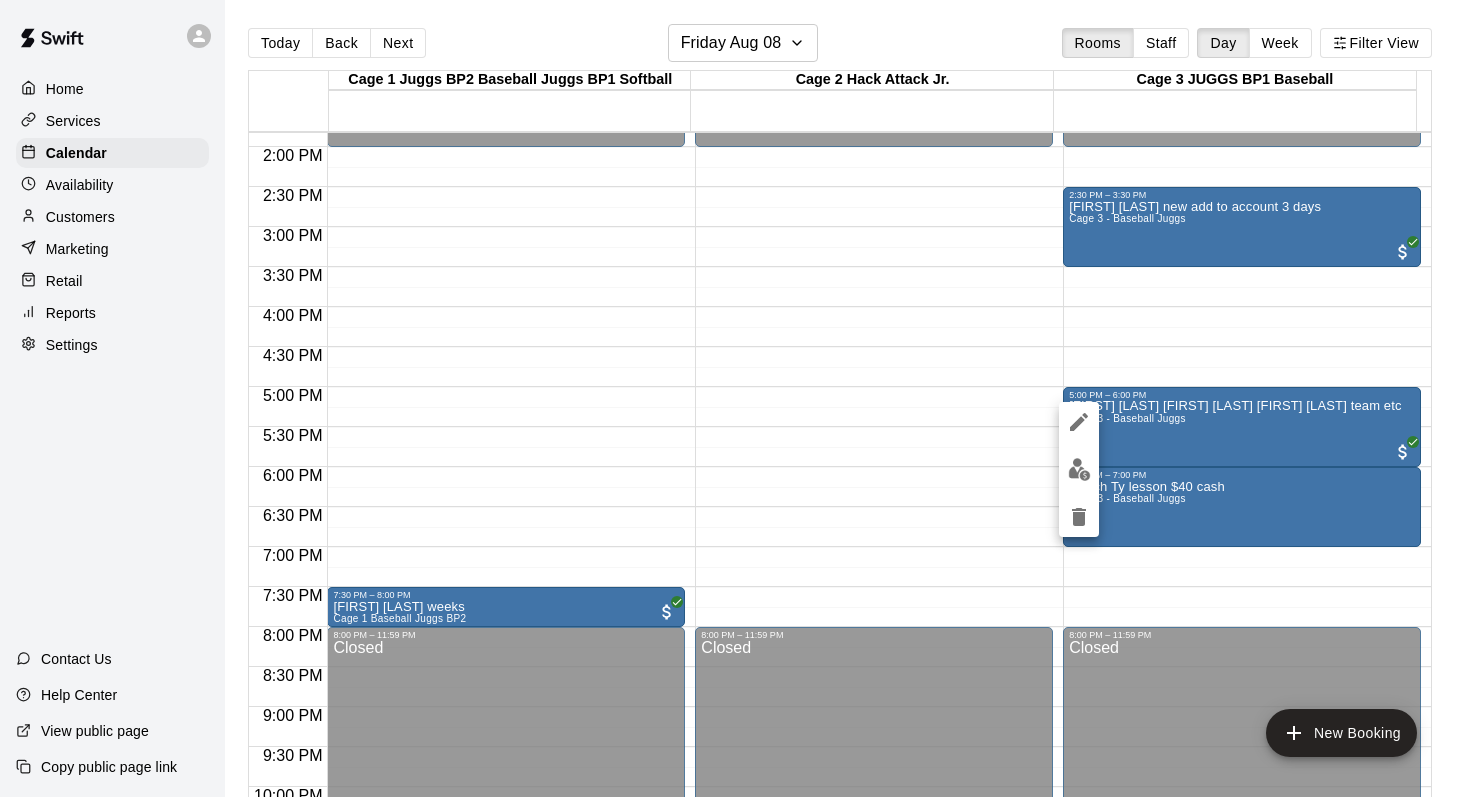 click 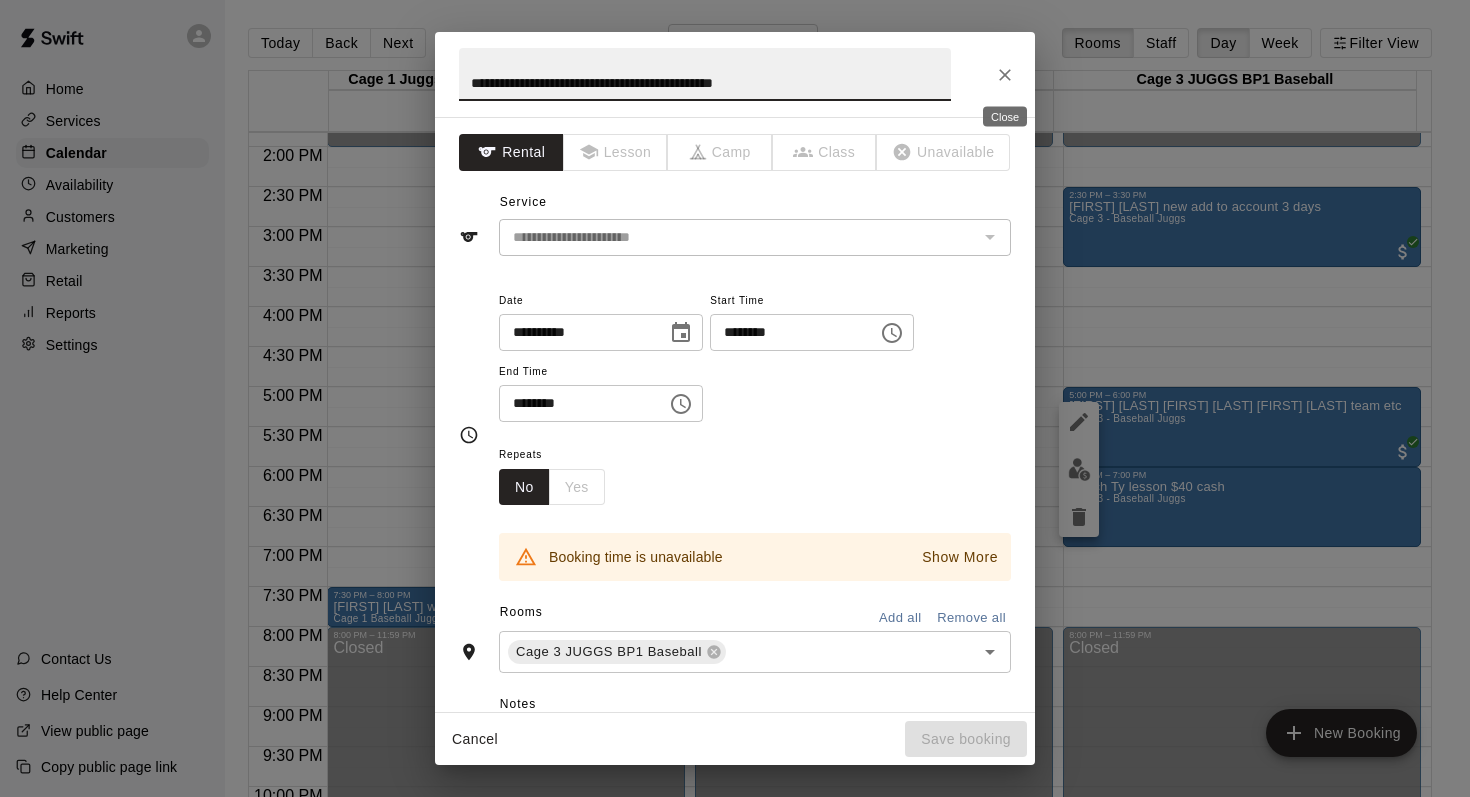 type on "**********" 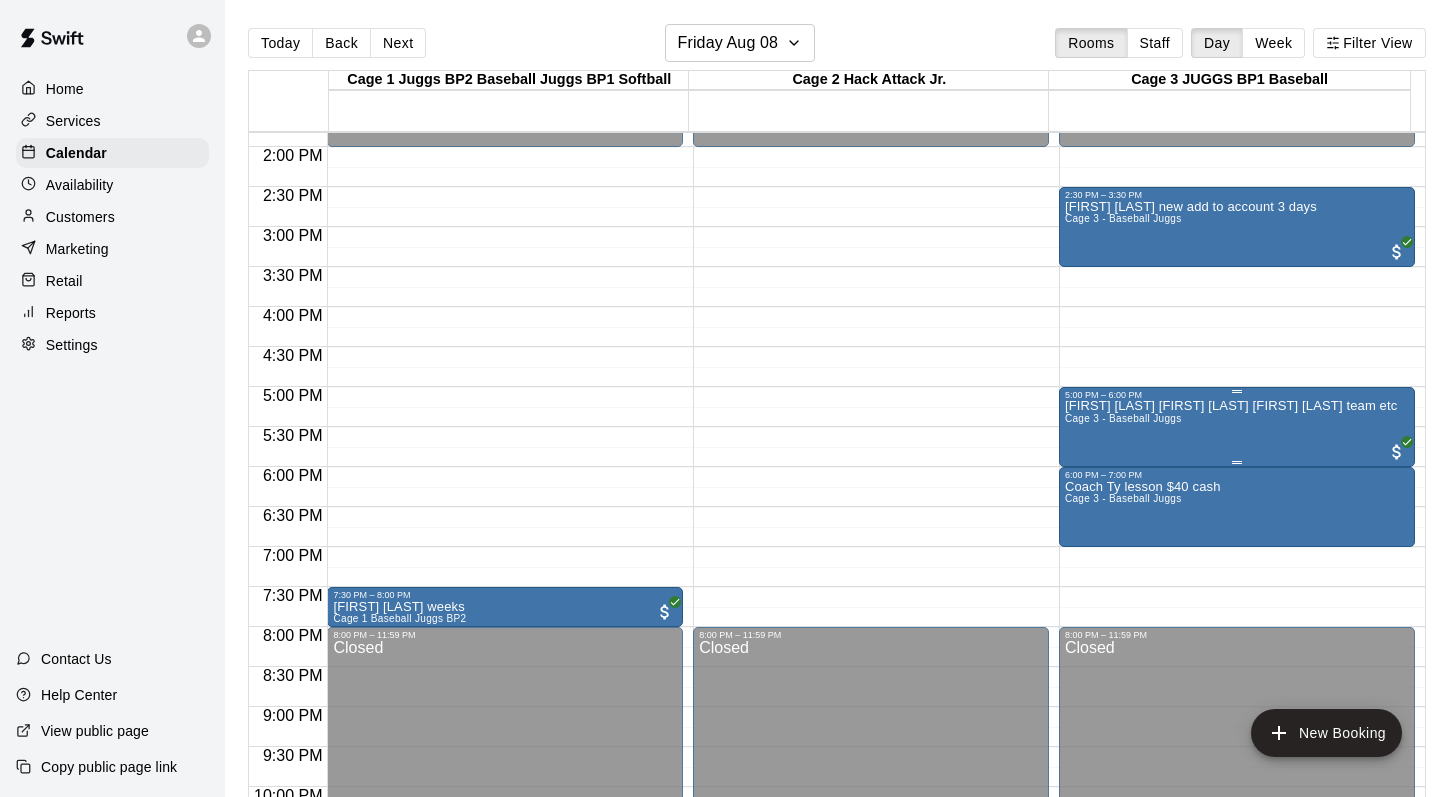 click on "Cage 3 - Baseball Juggs" at bounding box center [1123, 418] 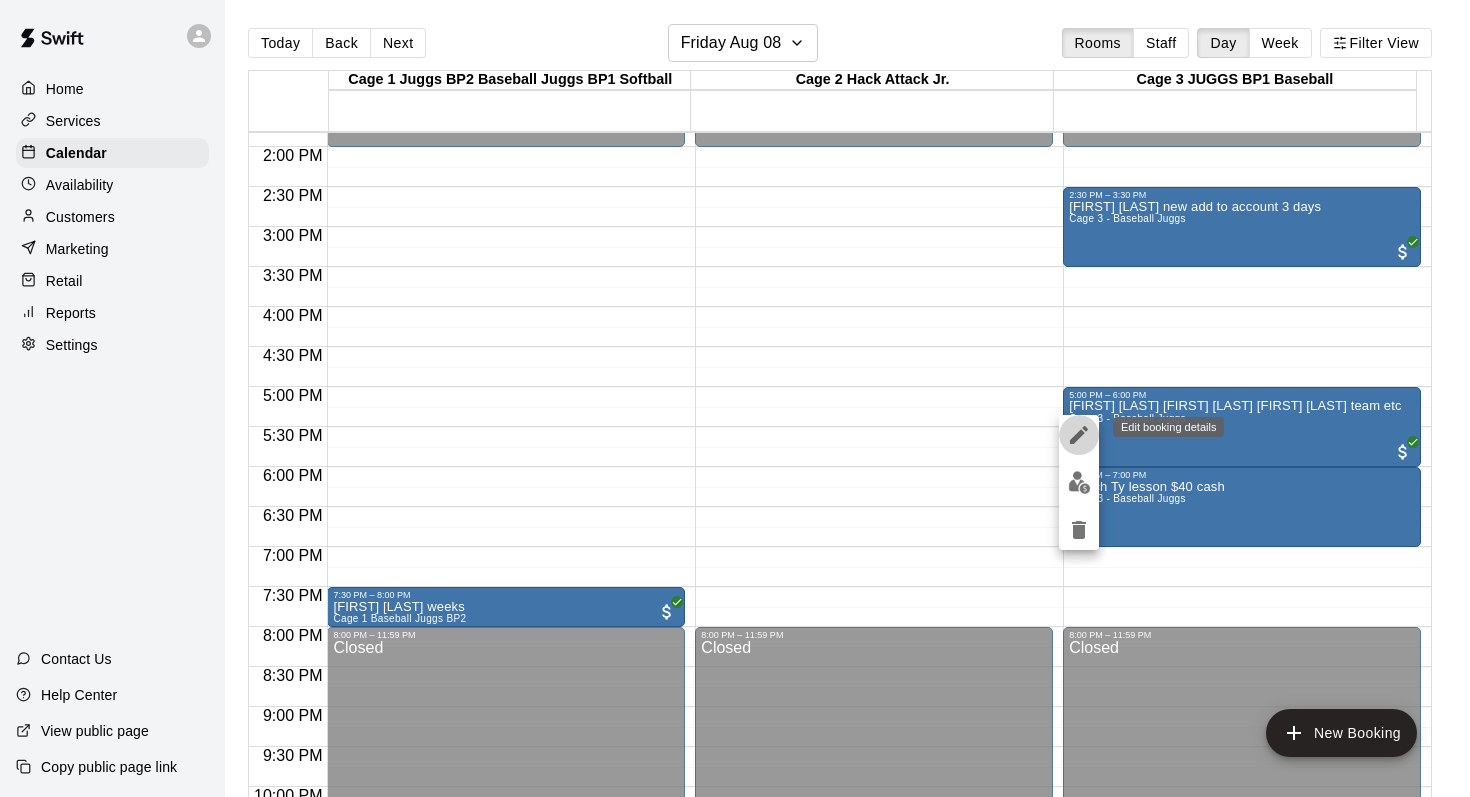 click 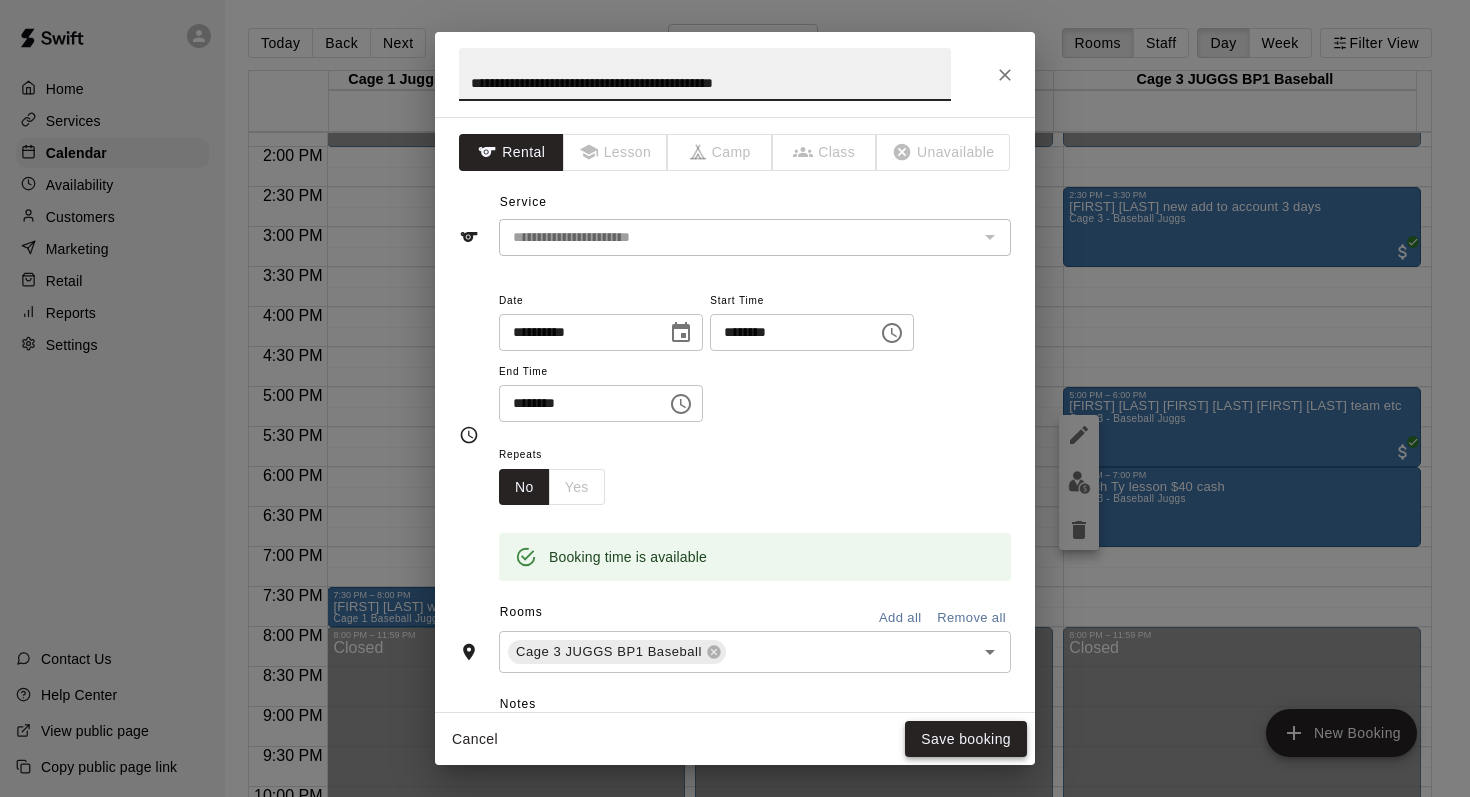 type on "**********" 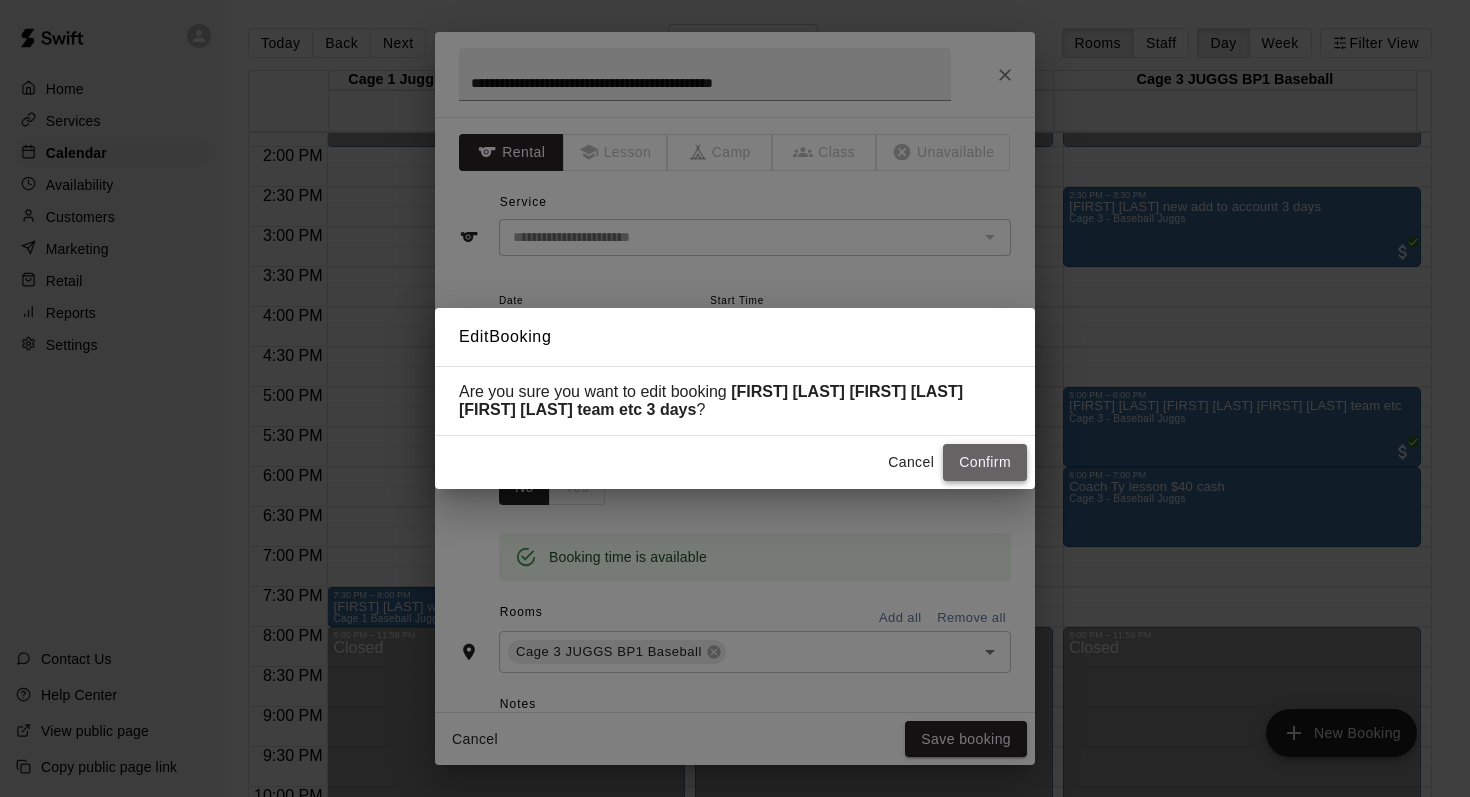 click on "Confirm" at bounding box center (985, 462) 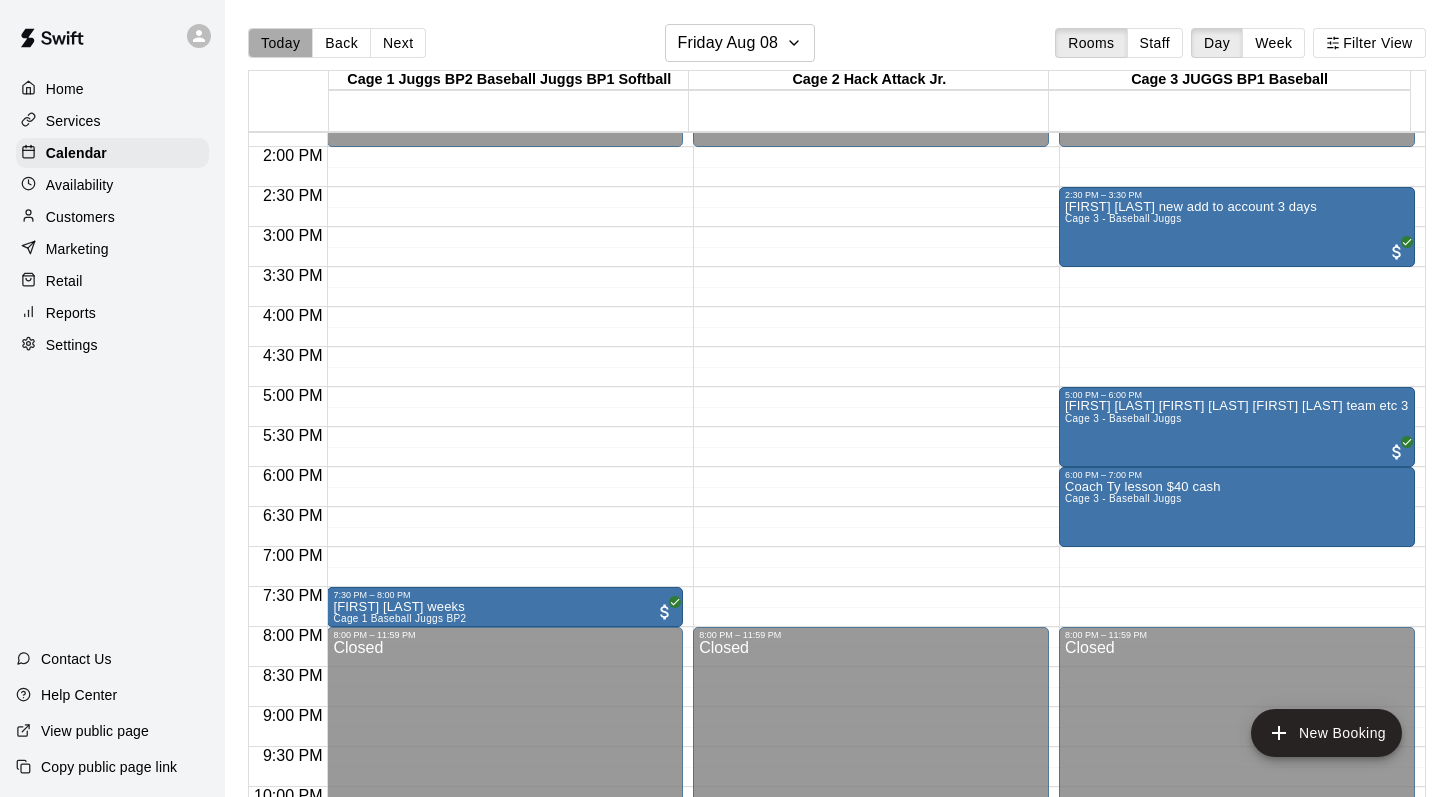 click on "Today" at bounding box center [280, 43] 